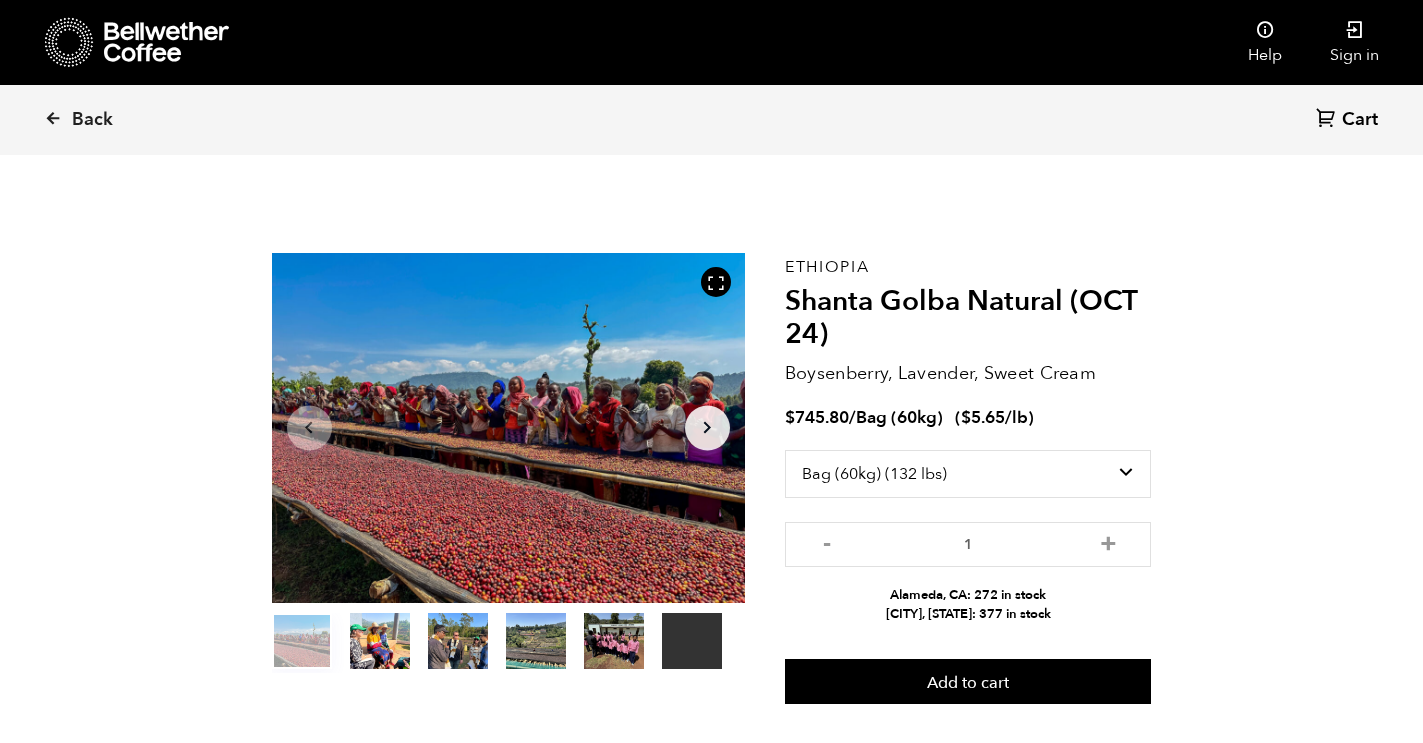 select on "bag-3" 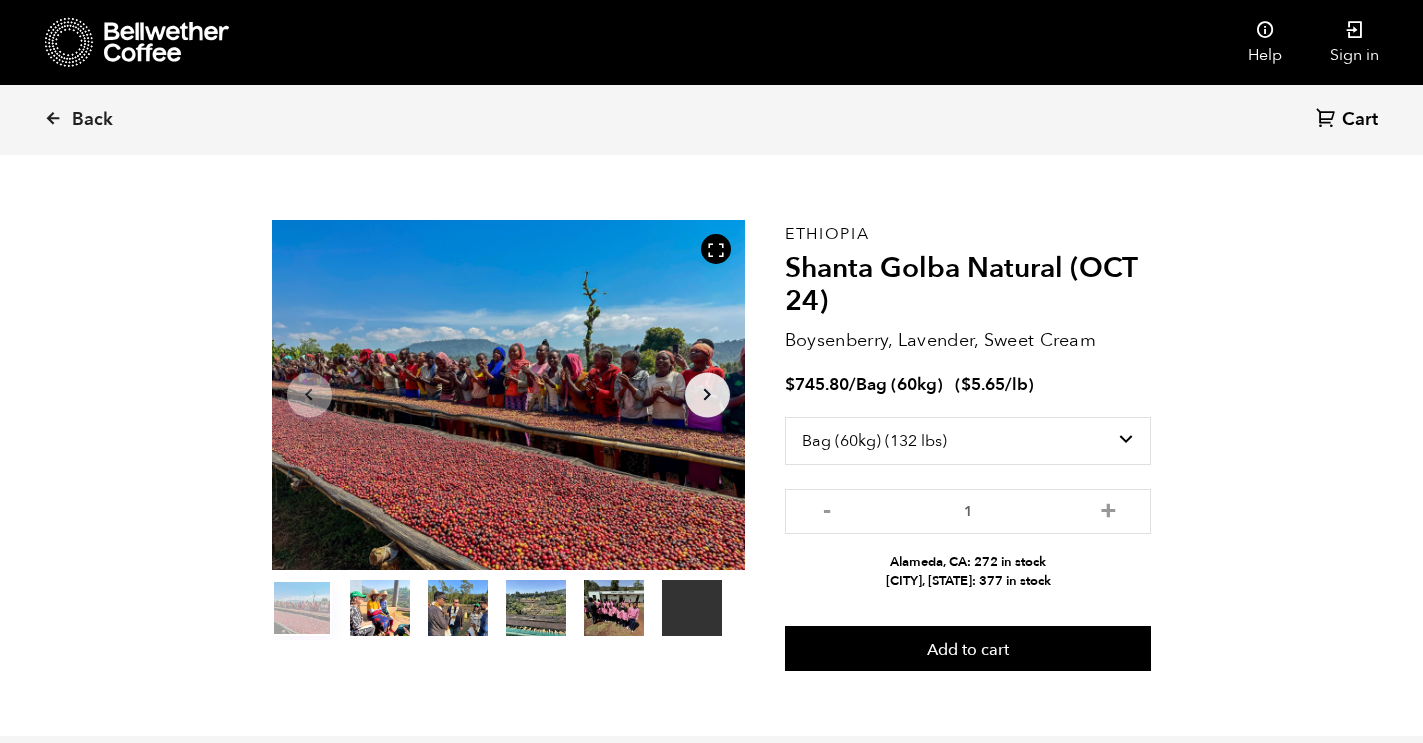 scroll, scrollTop: 99130, scrollLeft: 99144, axis: both 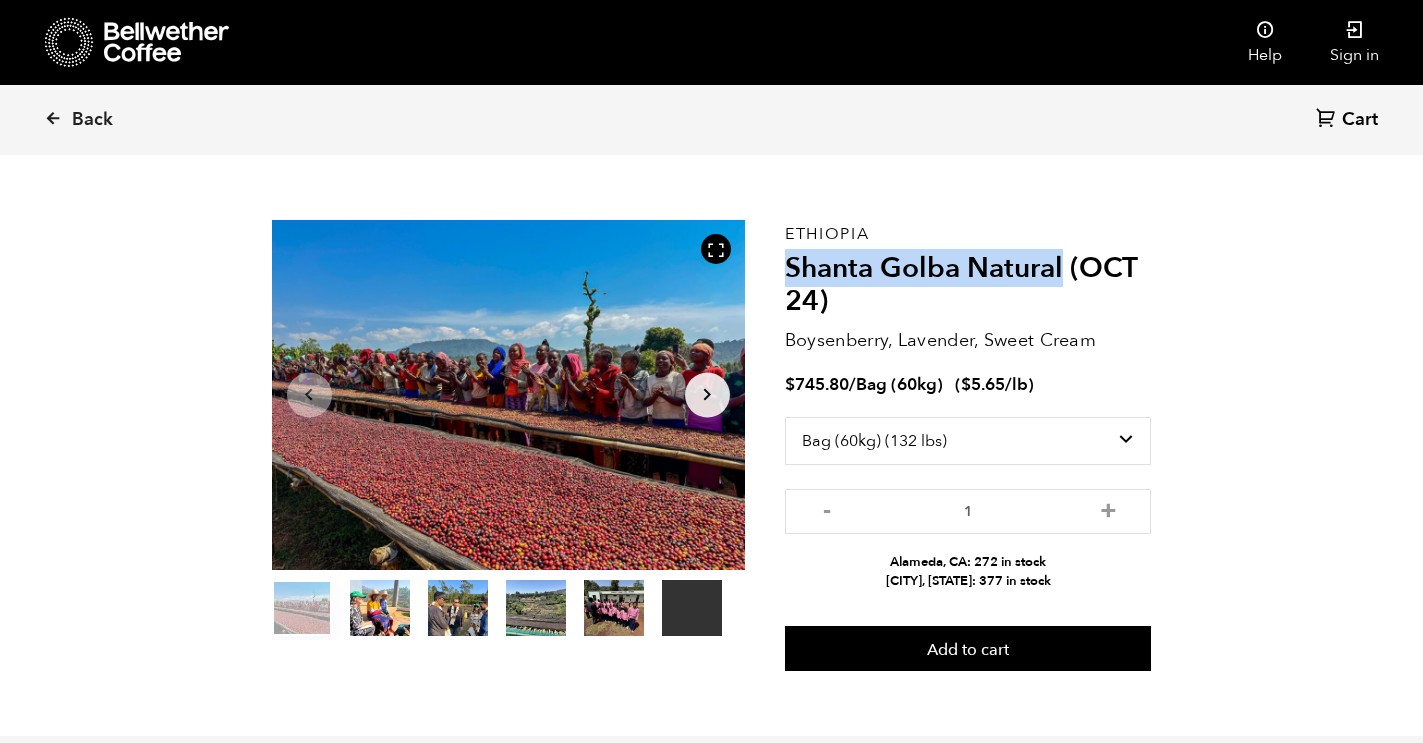 drag, startPoint x: 784, startPoint y: 263, endPoint x: 1060, endPoint y: 270, distance: 276.08875 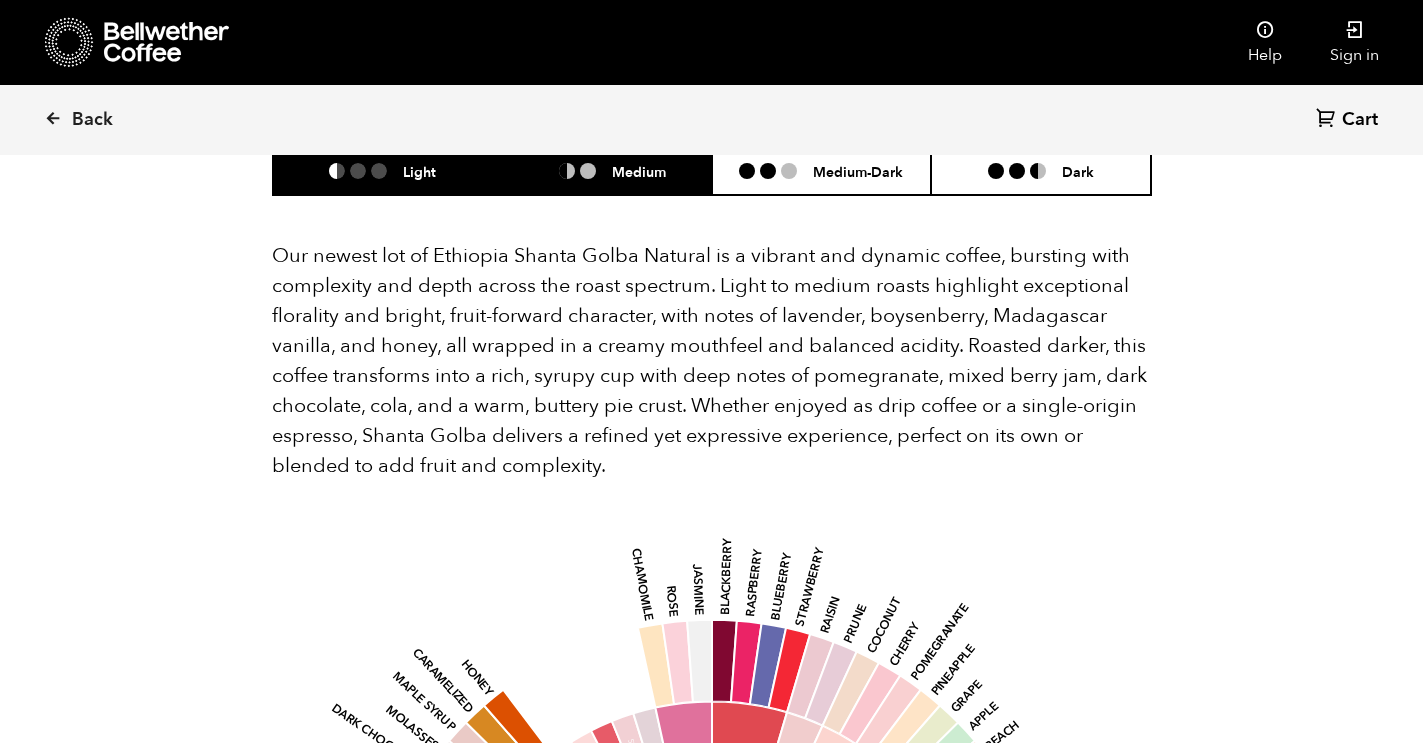 scroll, scrollTop: 1694, scrollLeft: 0, axis: vertical 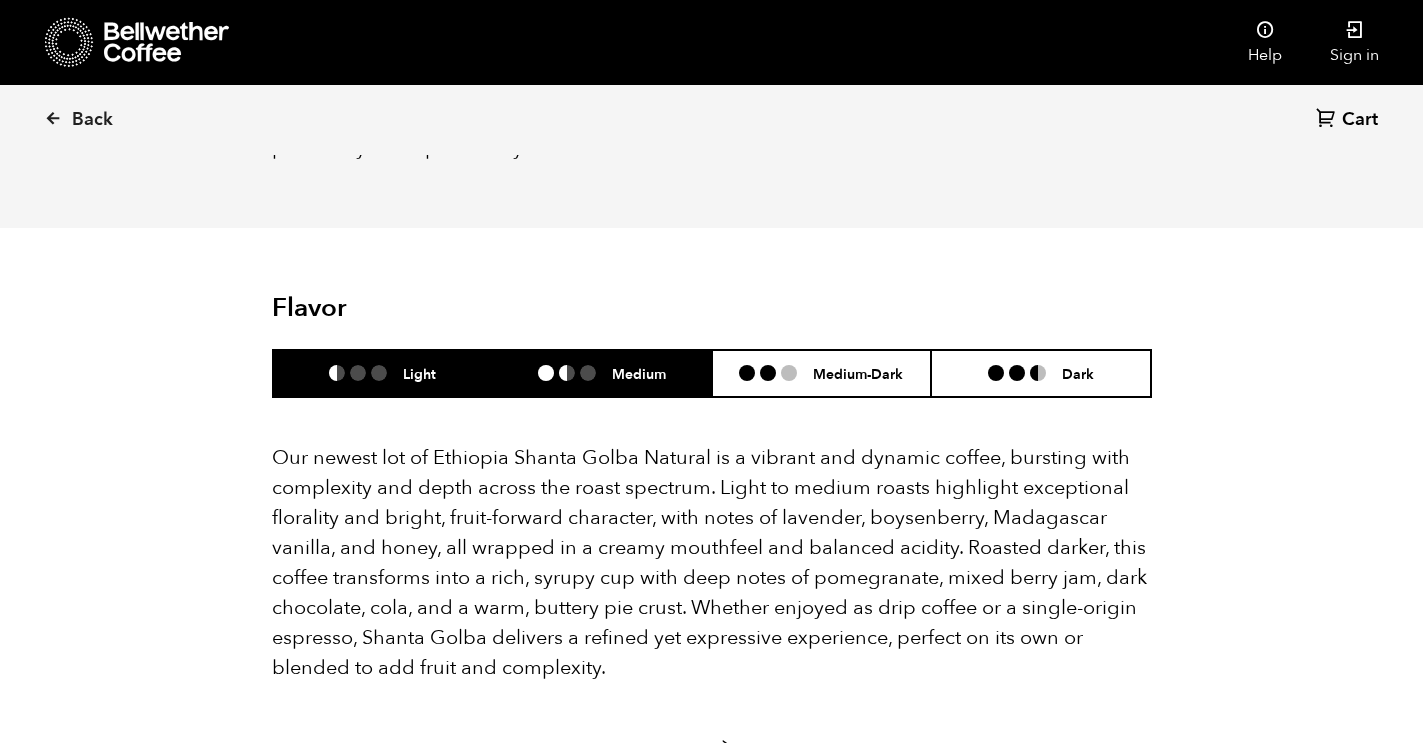 click on "Medium" at bounding box center [639, 373] 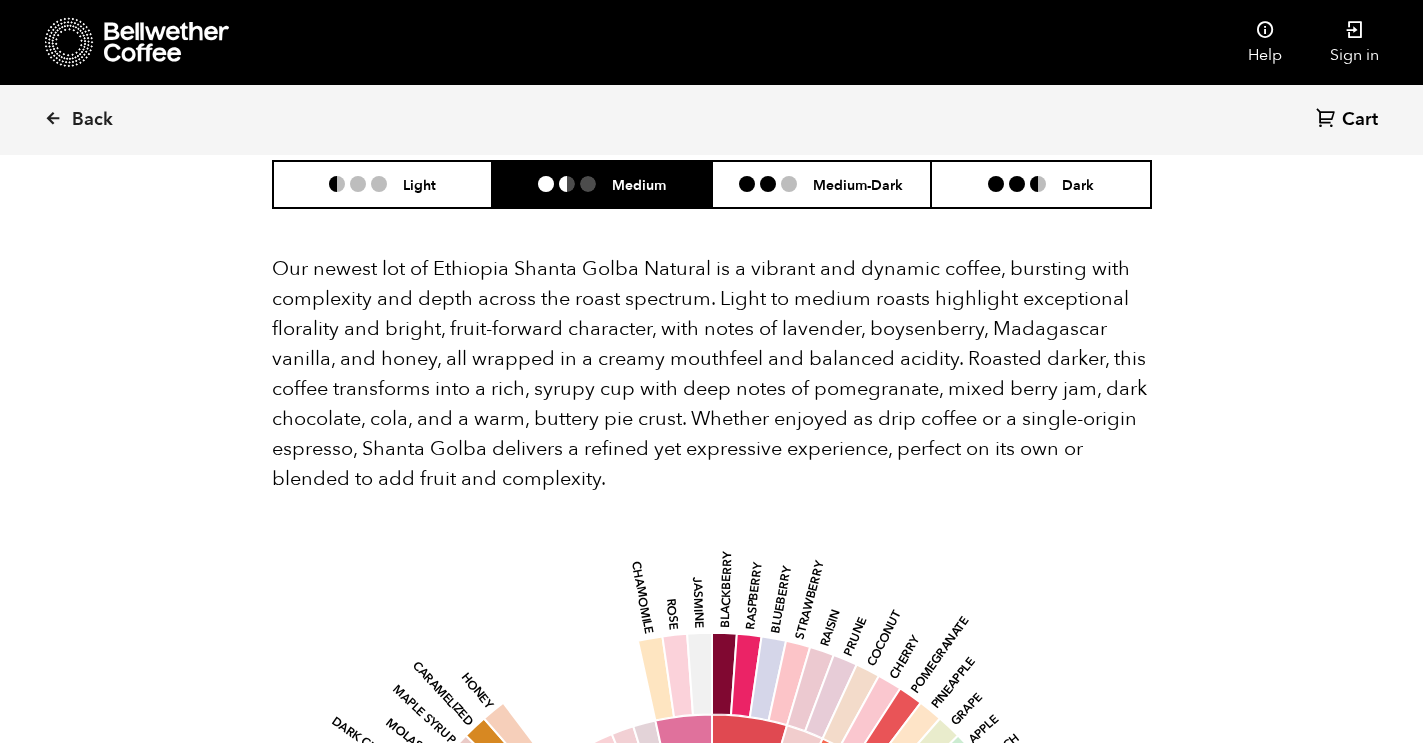 scroll, scrollTop: 1822, scrollLeft: 0, axis: vertical 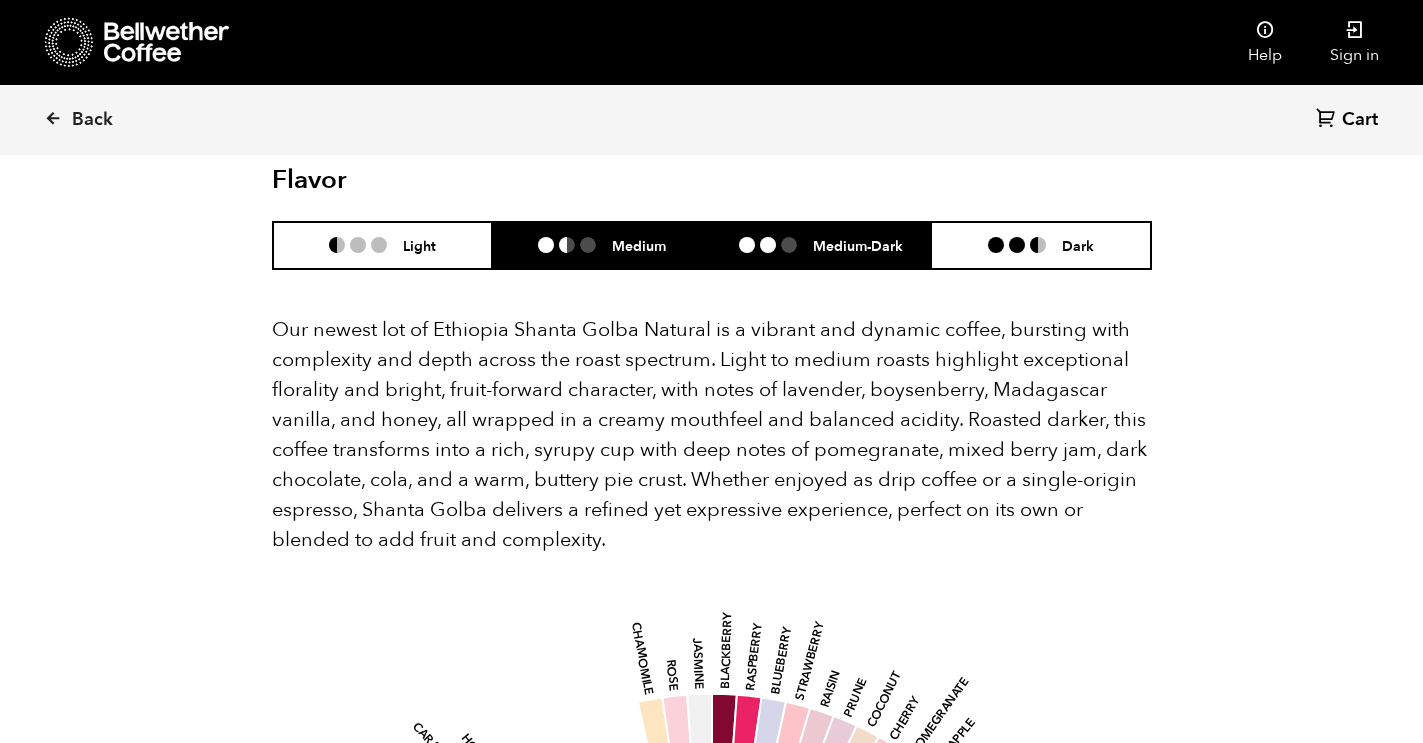 click on "Medium-Dark" at bounding box center [858, 245] 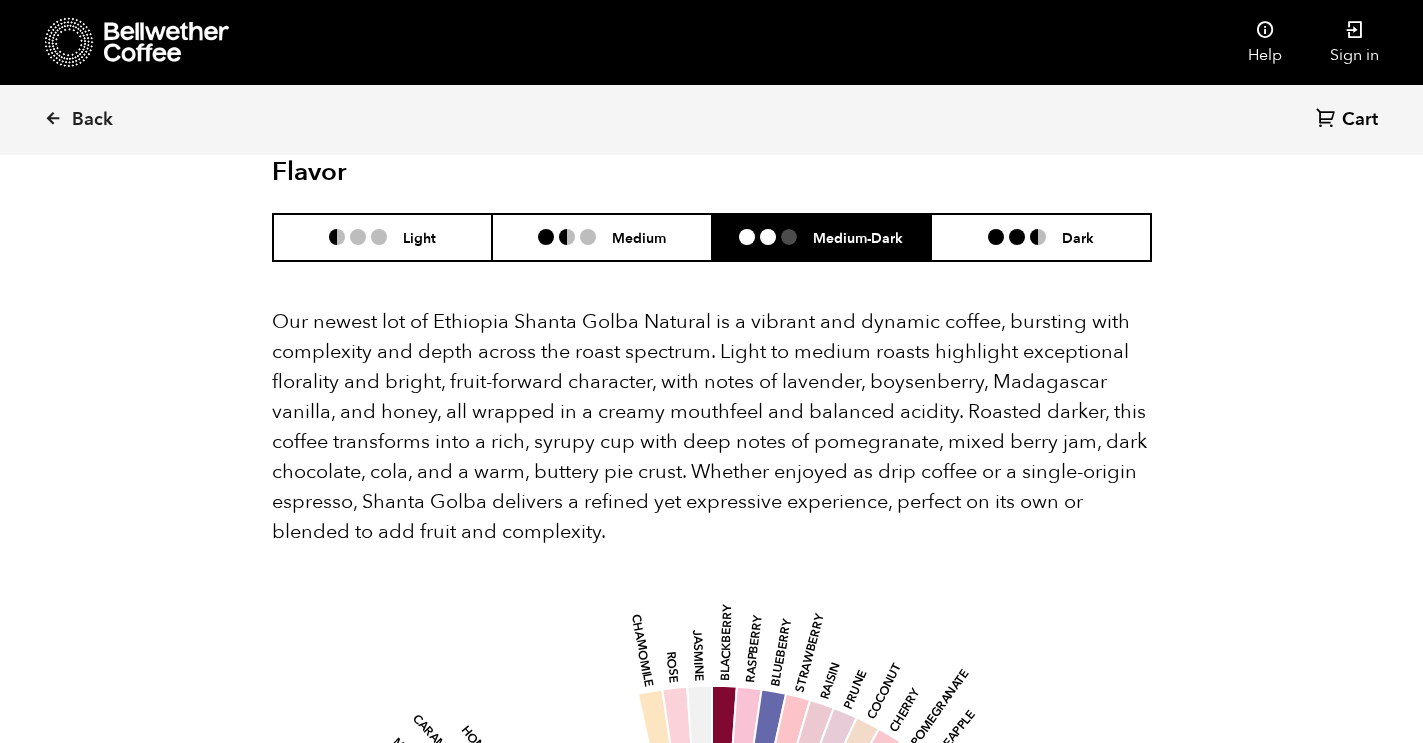 scroll, scrollTop: 1829, scrollLeft: 0, axis: vertical 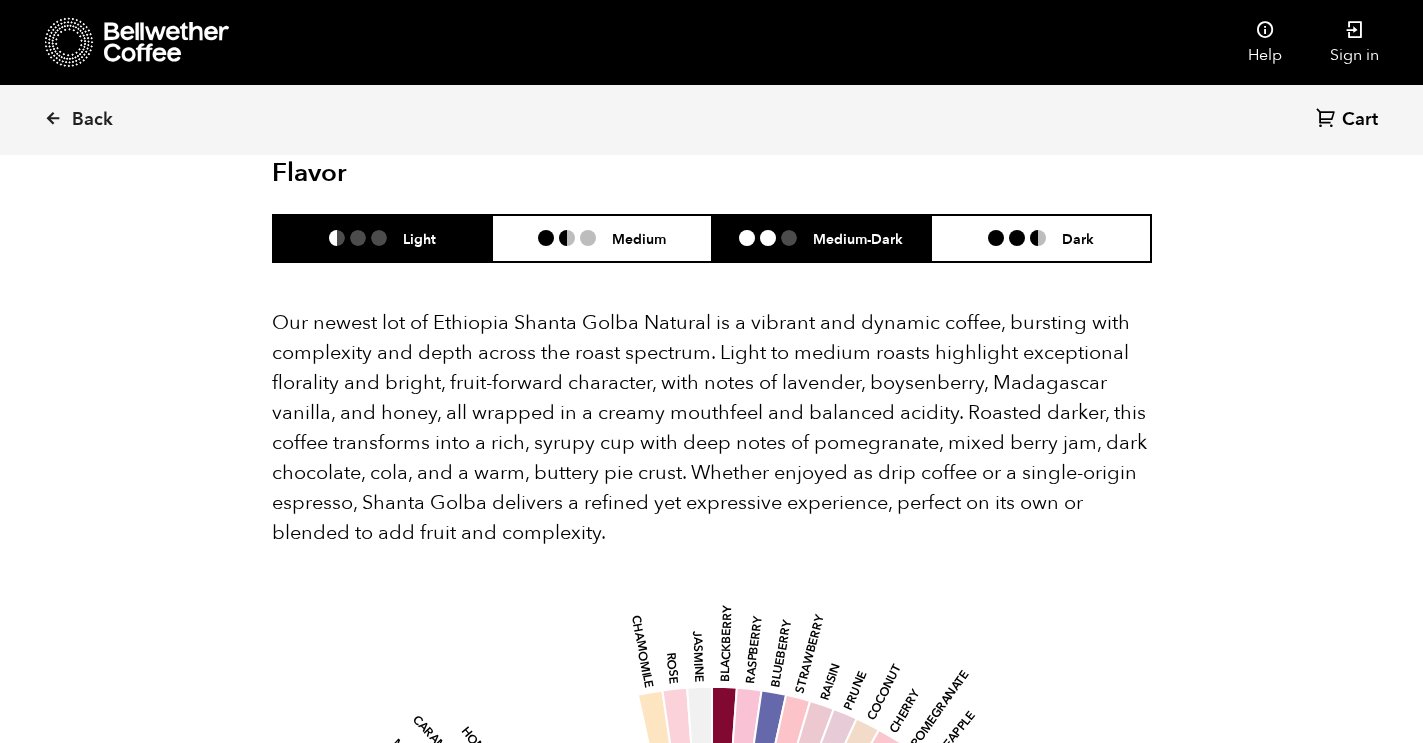 click on "Light" at bounding box center (383, 238) 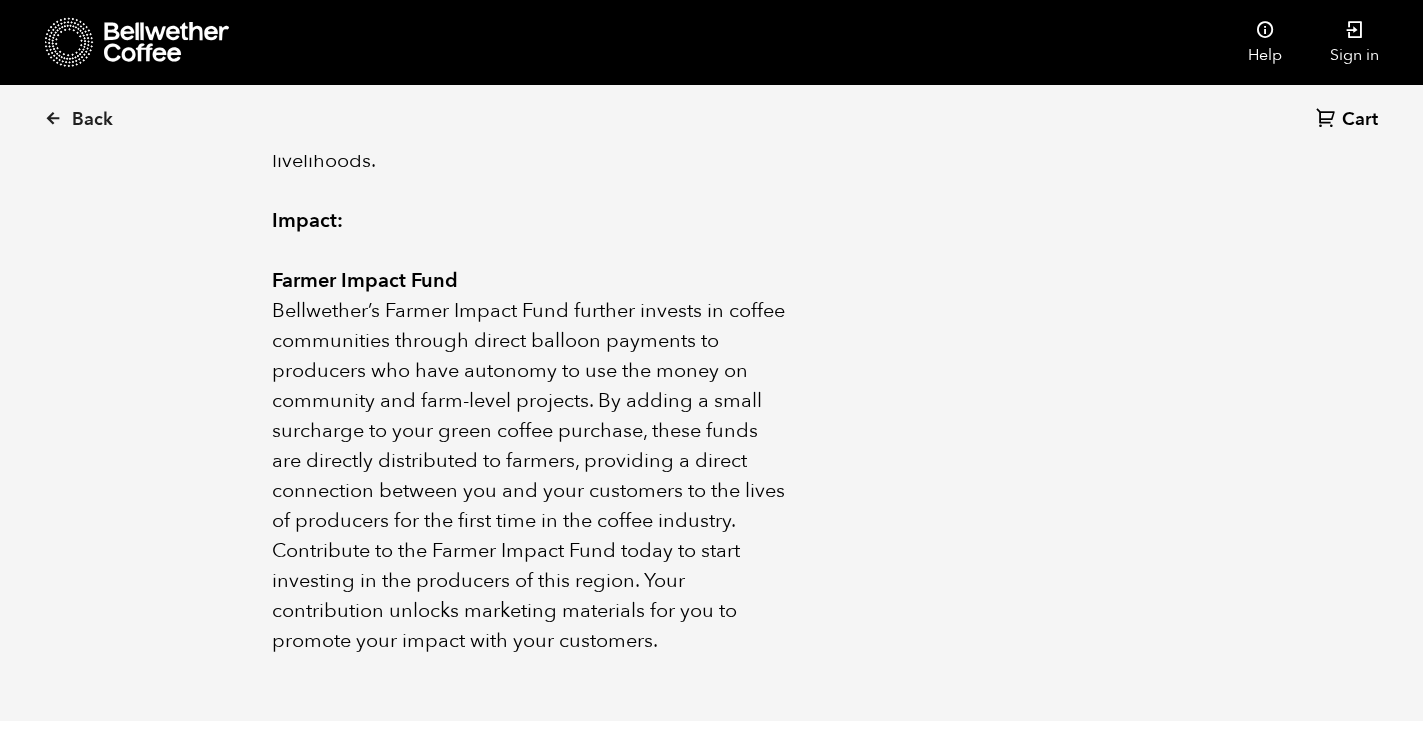 scroll, scrollTop: 1228, scrollLeft: 0, axis: vertical 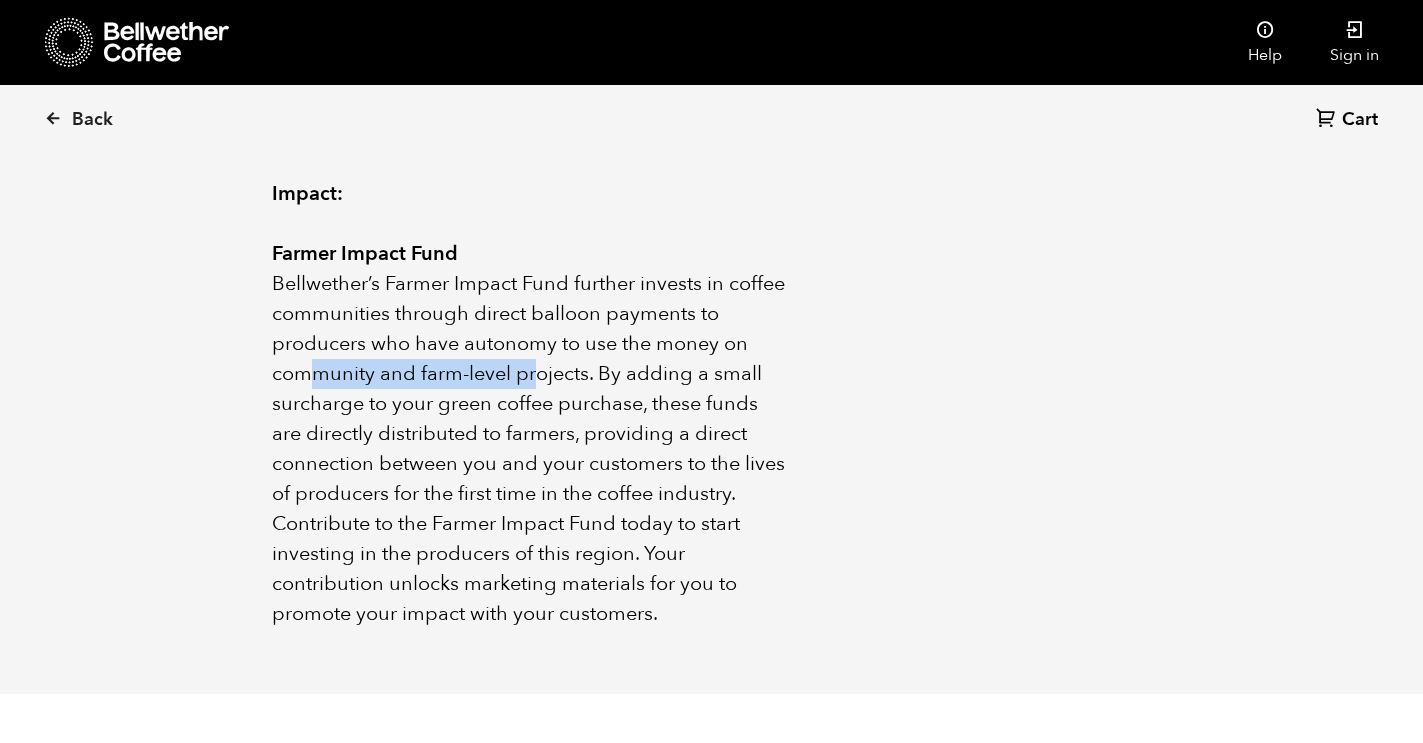 drag, startPoint x: 316, startPoint y: 345, endPoint x: 547, endPoint y: 335, distance: 231.21635 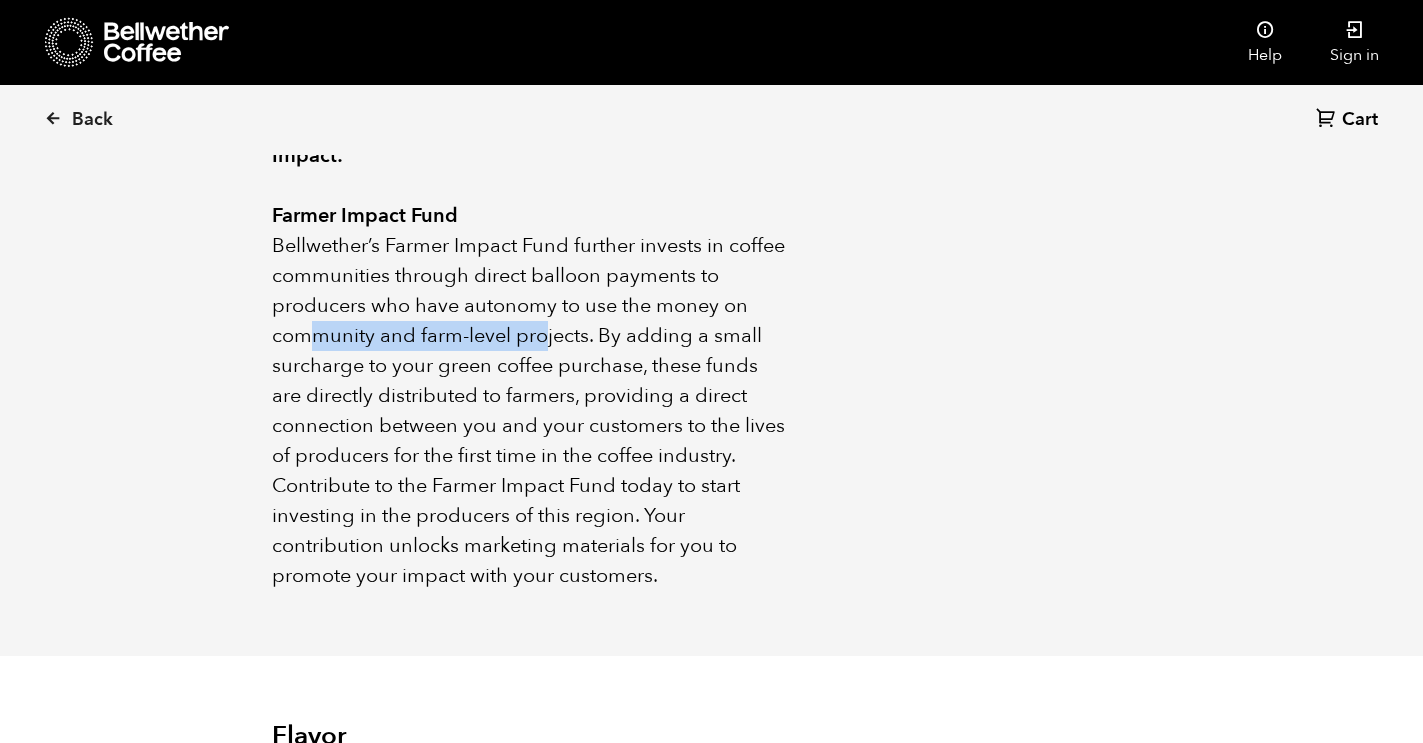 scroll, scrollTop: 1267, scrollLeft: 0, axis: vertical 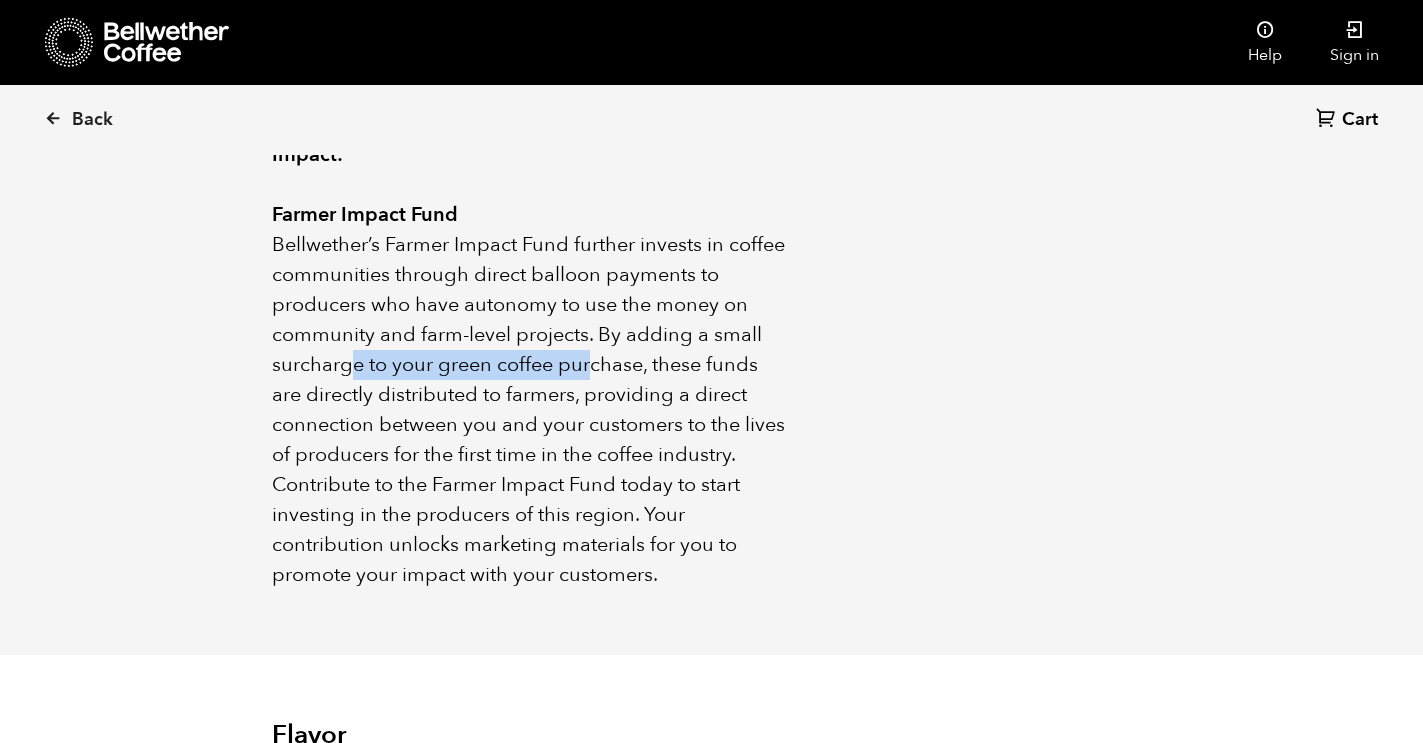 drag, startPoint x: 590, startPoint y: 340, endPoint x: 345, endPoint y: 339, distance: 245.00204 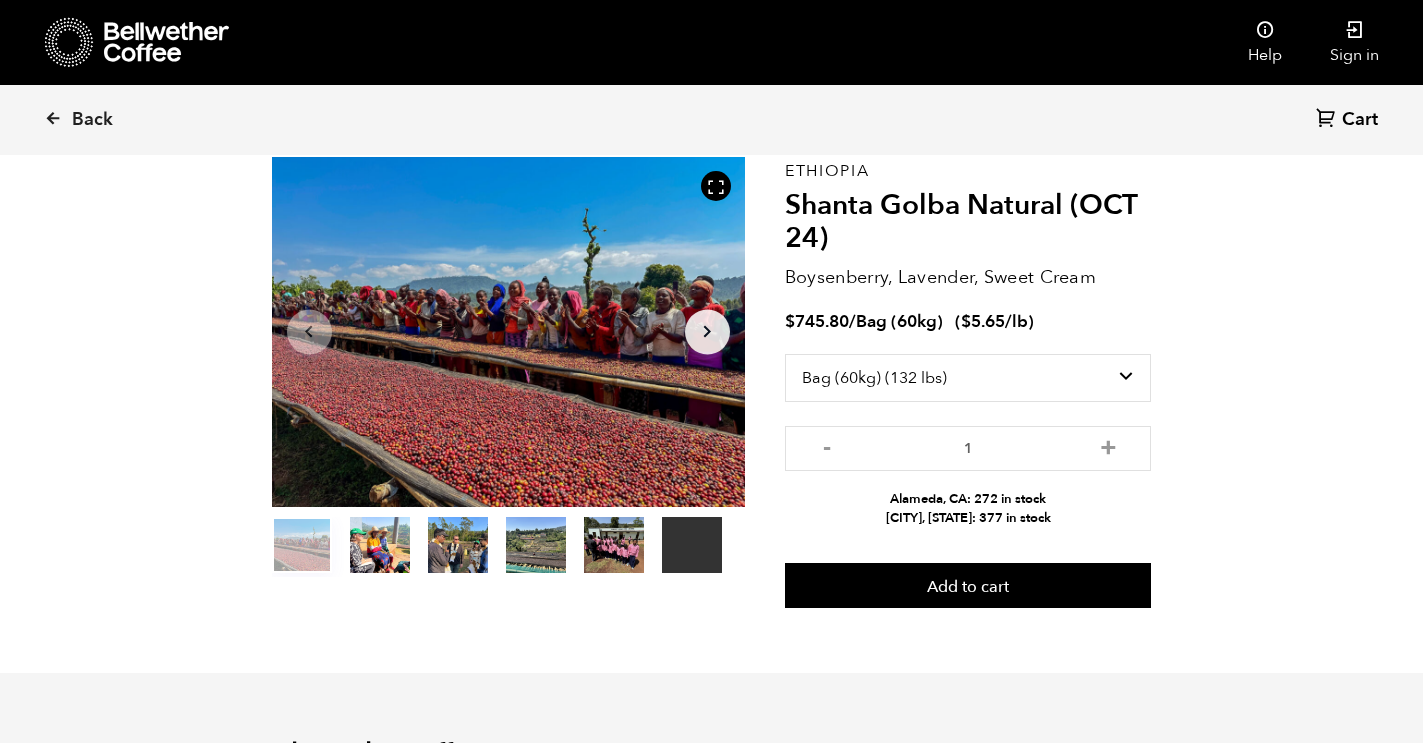 scroll, scrollTop: 0, scrollLeft: 0, axis: both 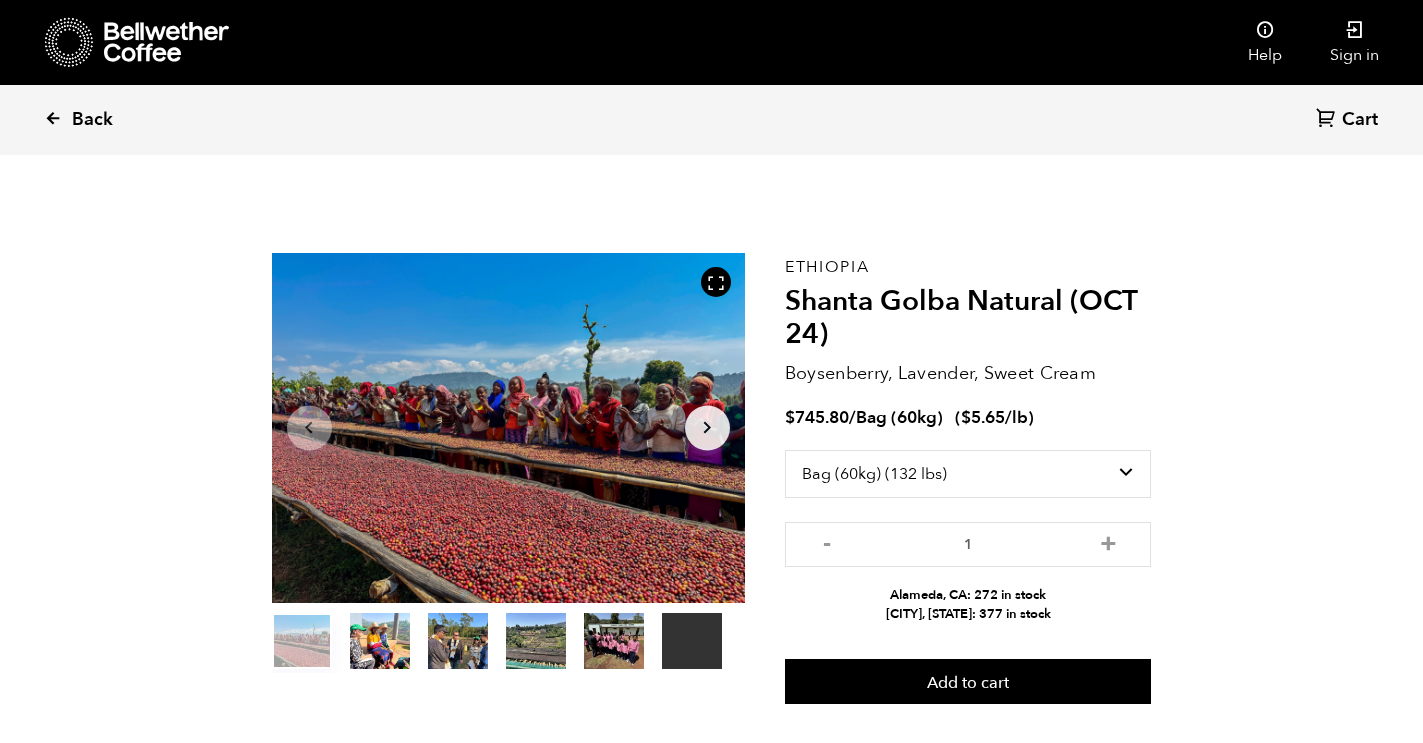 click on "Back" at bounding box center (92, 120) 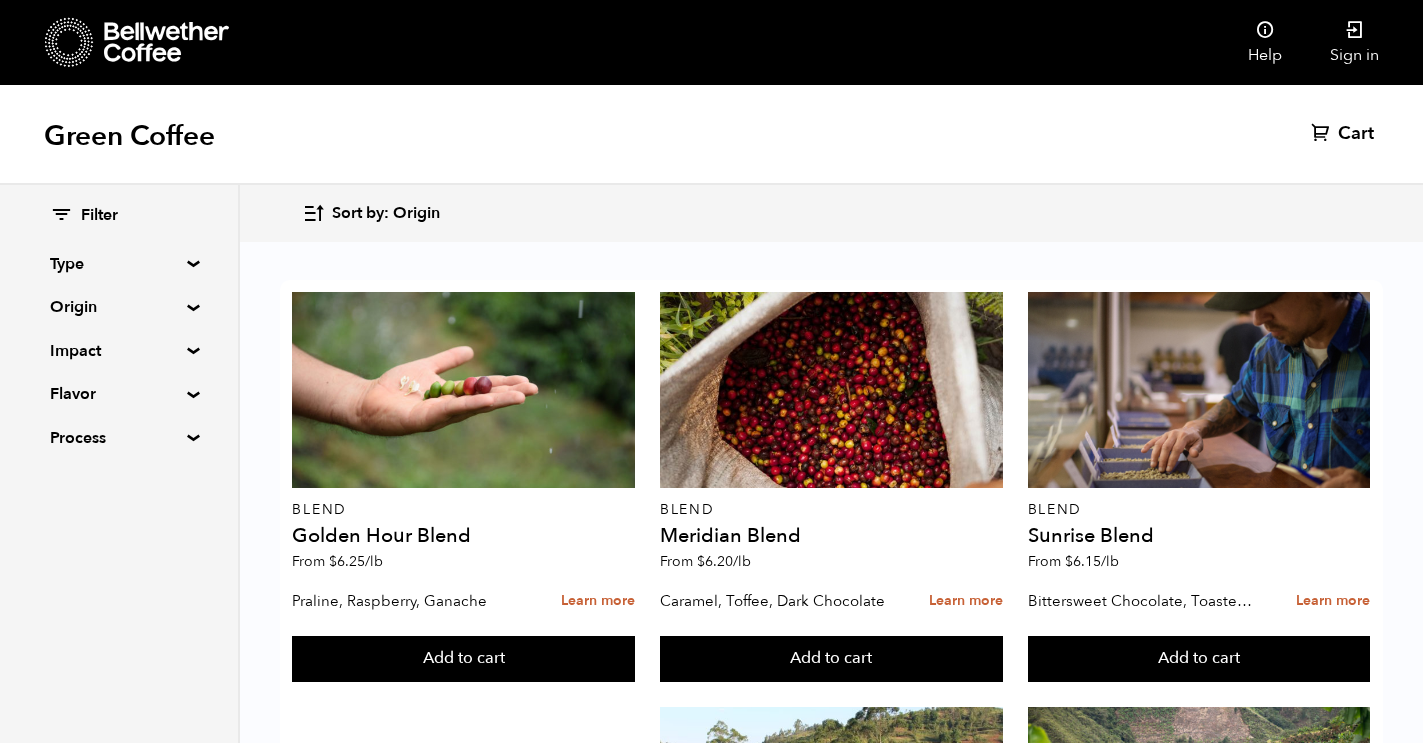 scroll, scrollTop: 880, scrollLeft: 0, axis: vertical 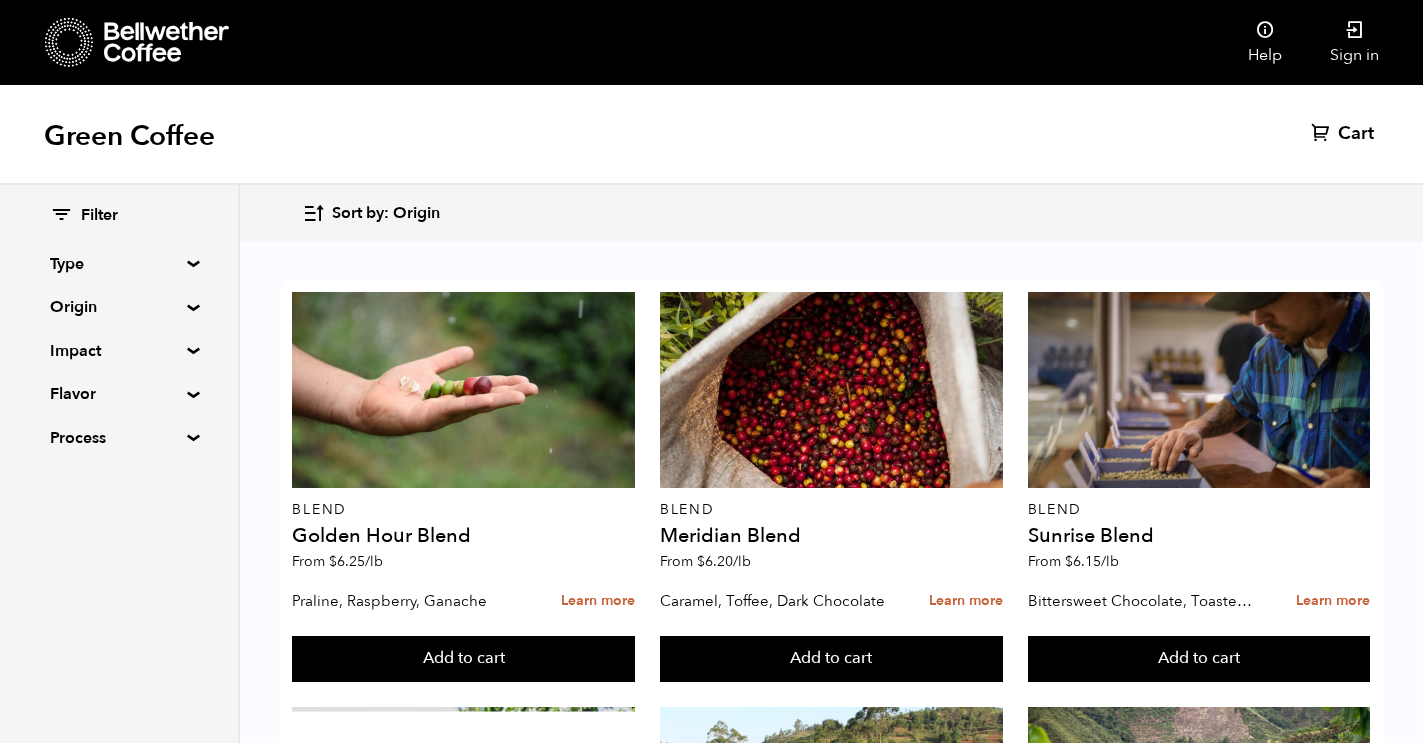 click on "Origin" at bounding box center [119, 307] 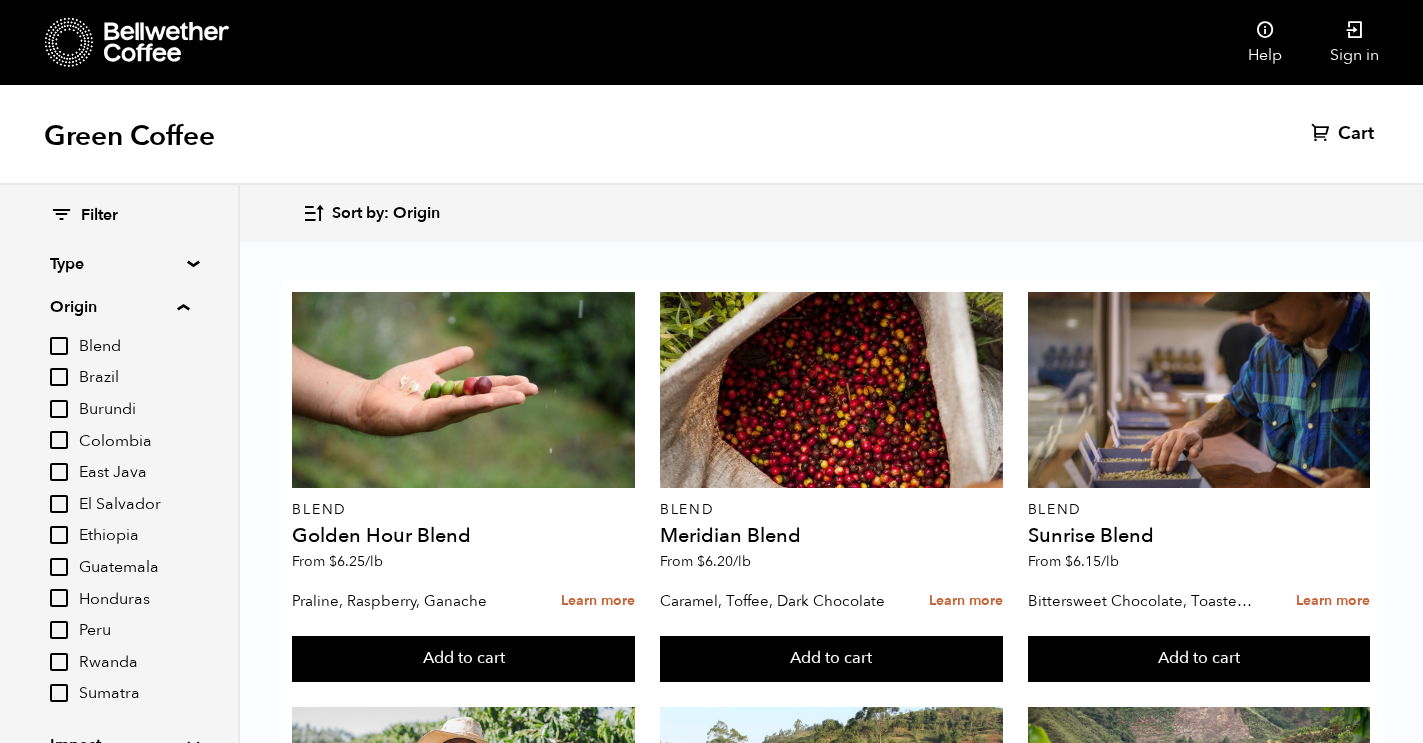 click on "Peru" at bounding box center (134, 631) 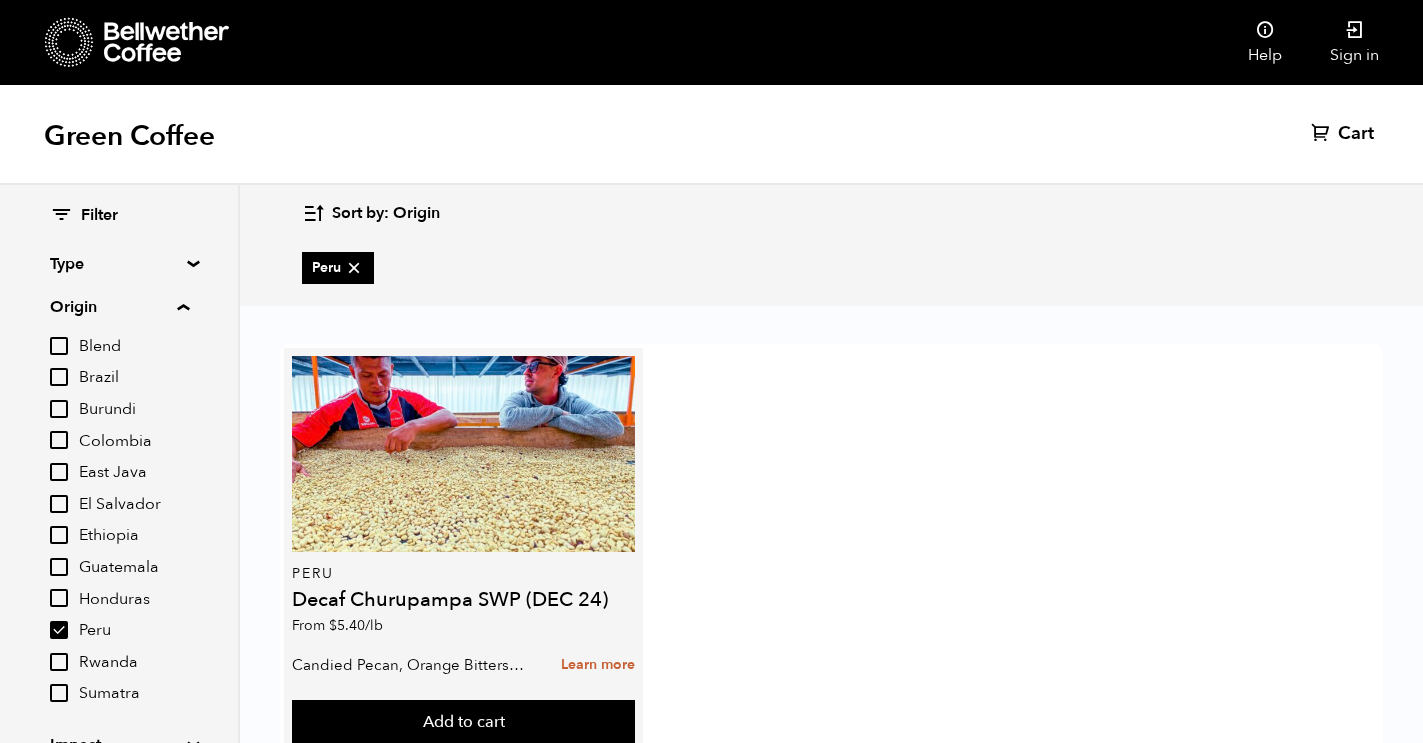 scroll, scrollTop: 65, scrollLeft: 0, axis: vertical 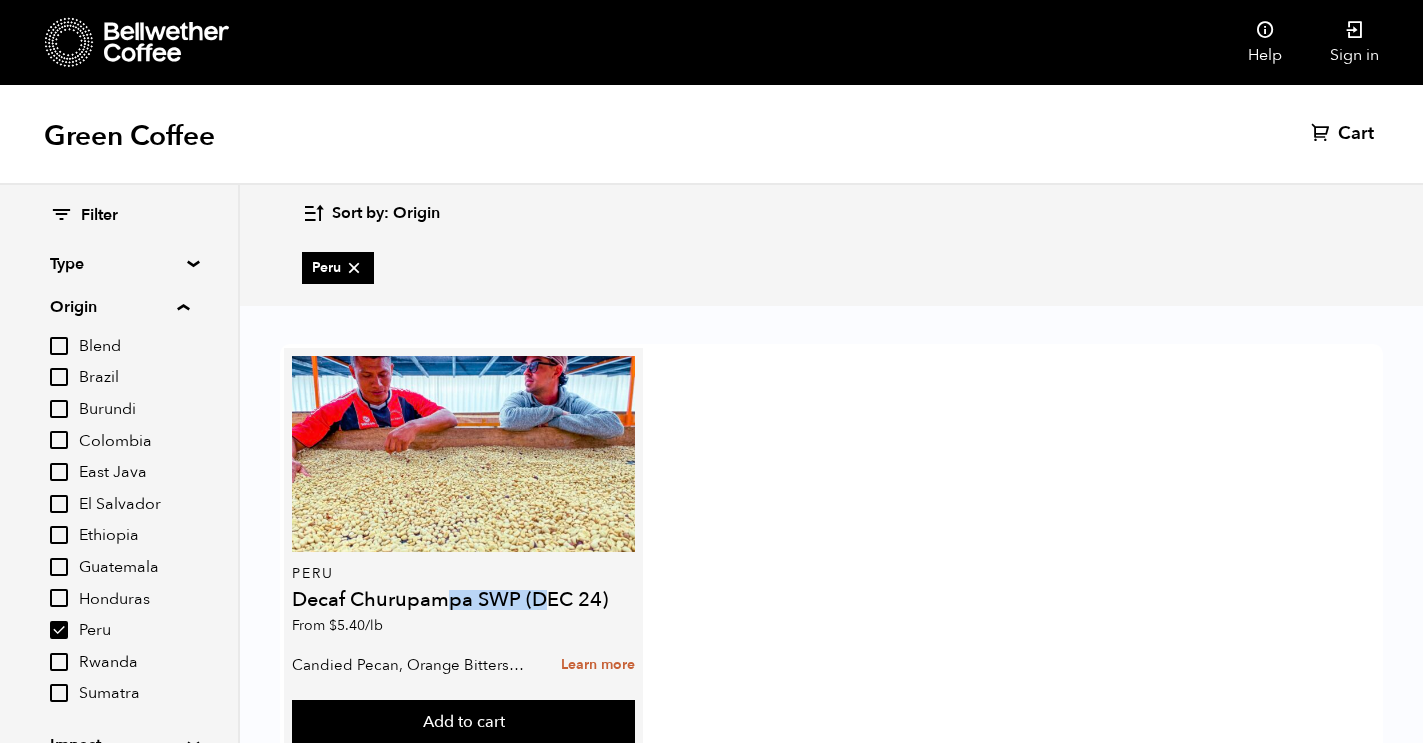 drag, startPoint x: 447, startPoint y: 536, endPoint x: 552, endPoint y: 538, distance: 105.01904 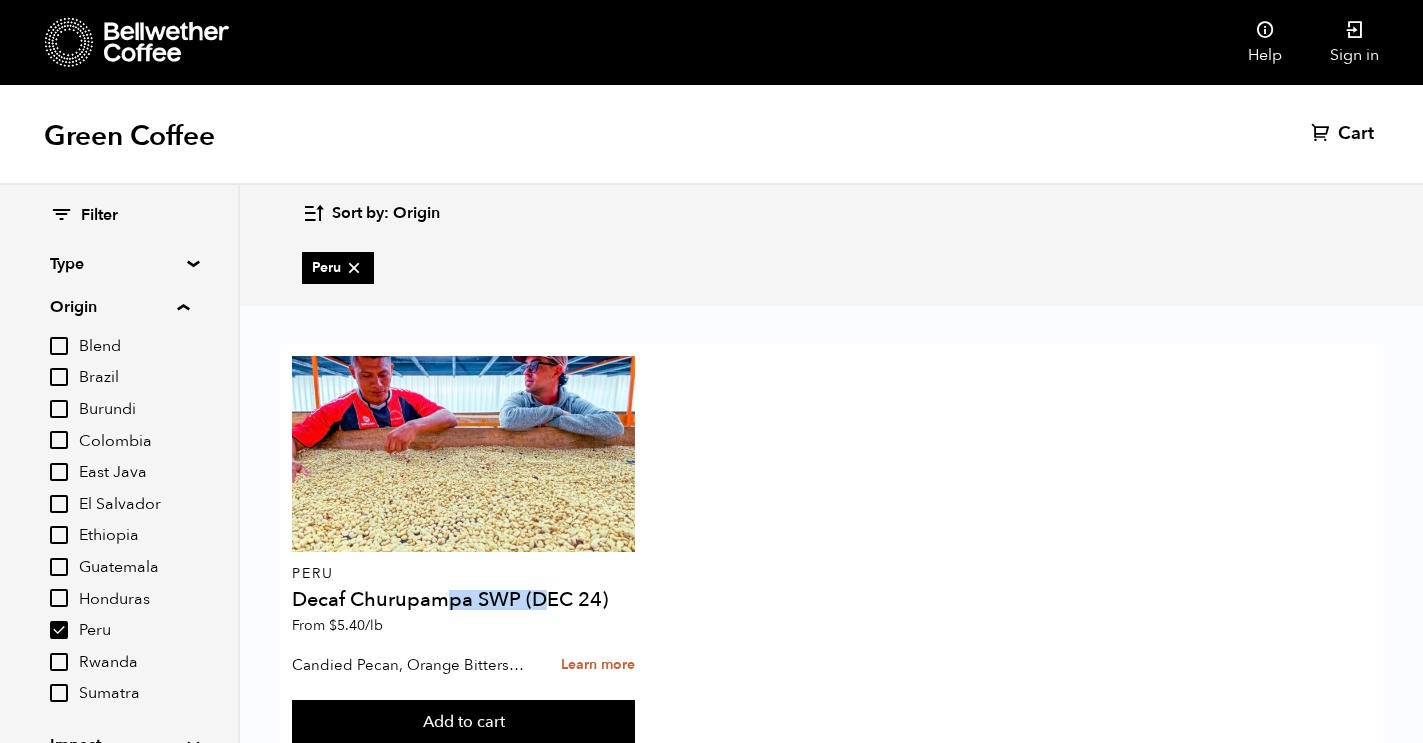 click on "Peru" at bounding box center [59, 630] 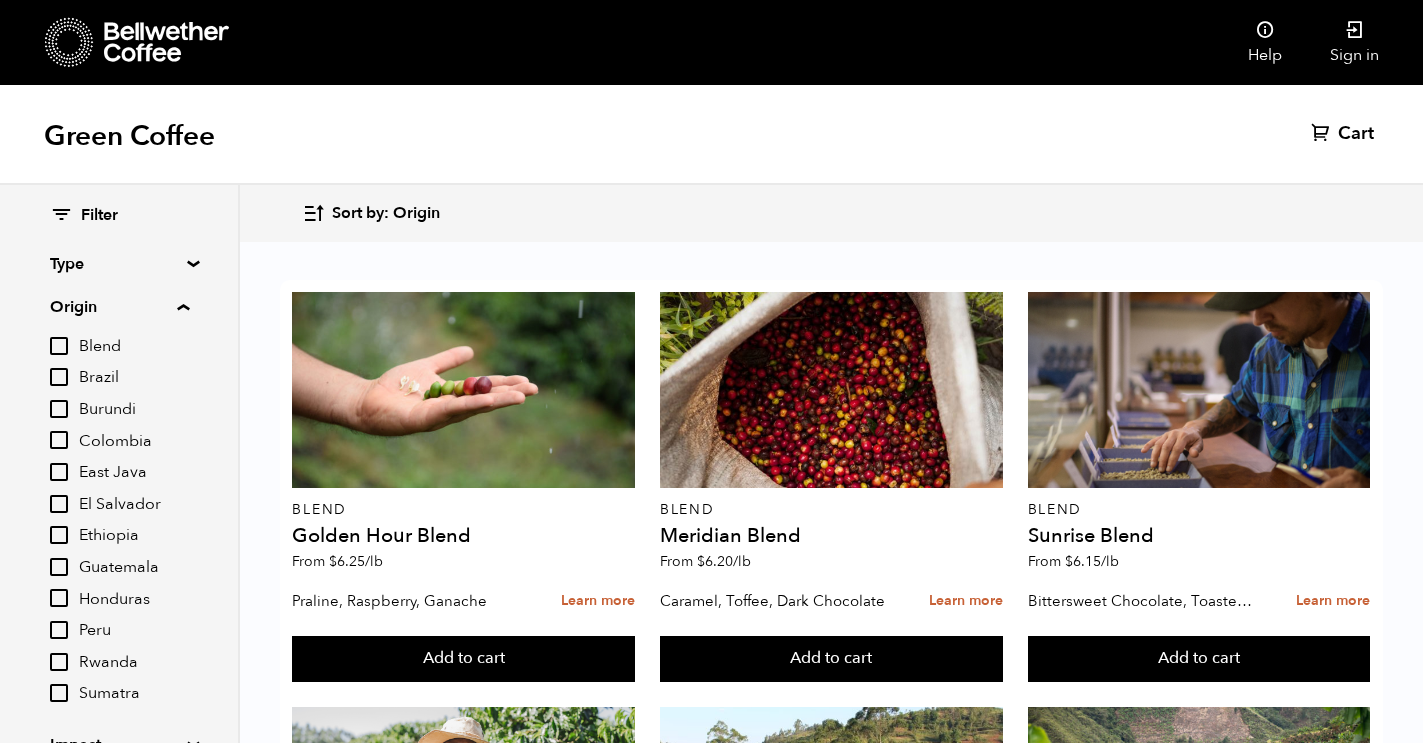 click on "Peru" at bounding box center (59, 630) 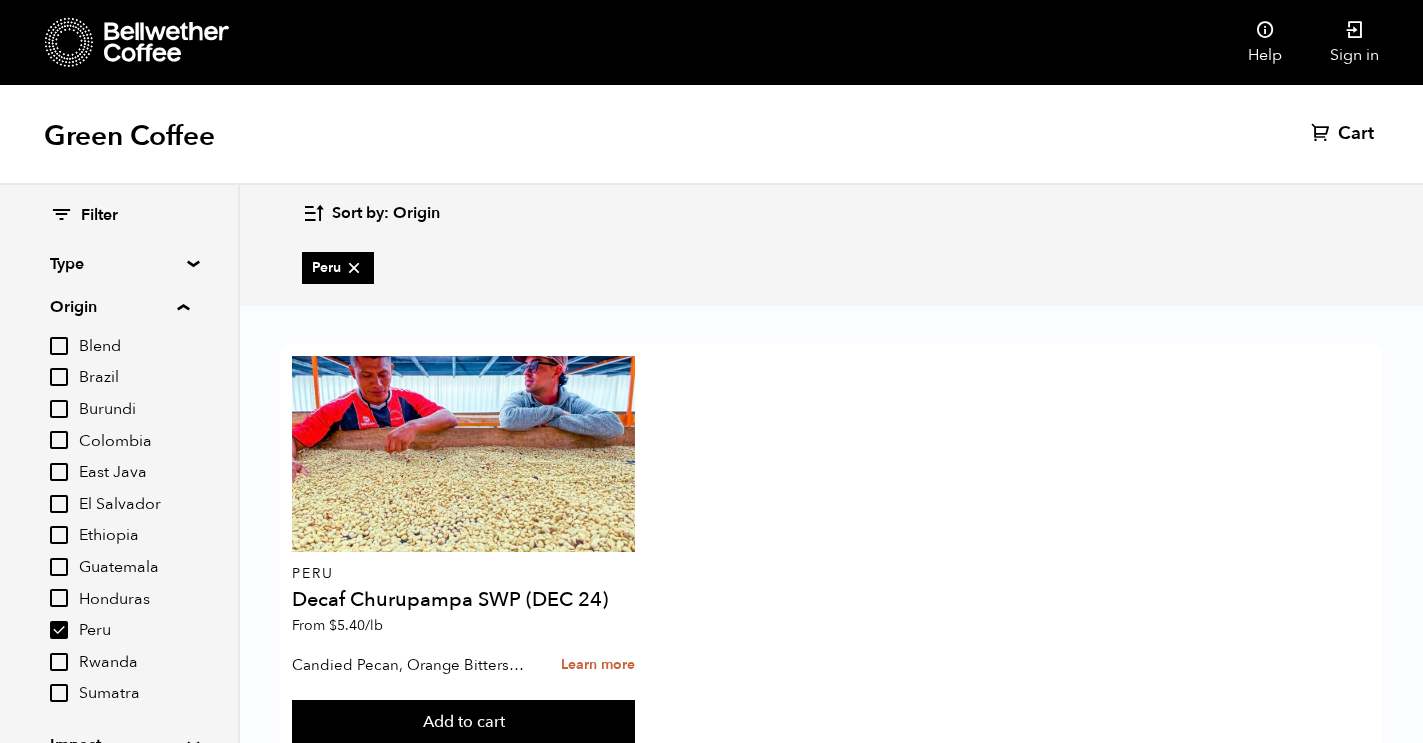 scroll, scrollTop: 65, scrollLeft: 0, axis: vertical 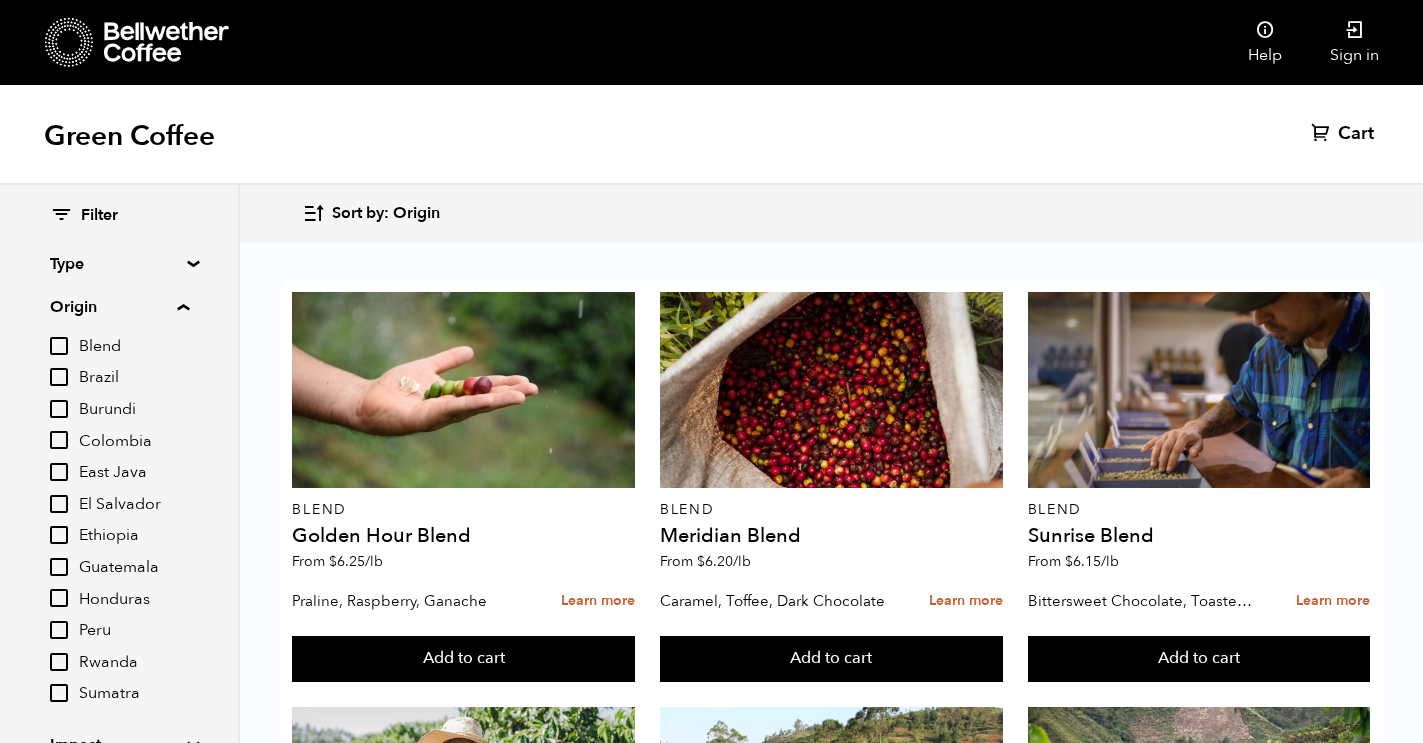 click on "Honduras" at bounding box center [59, 598] 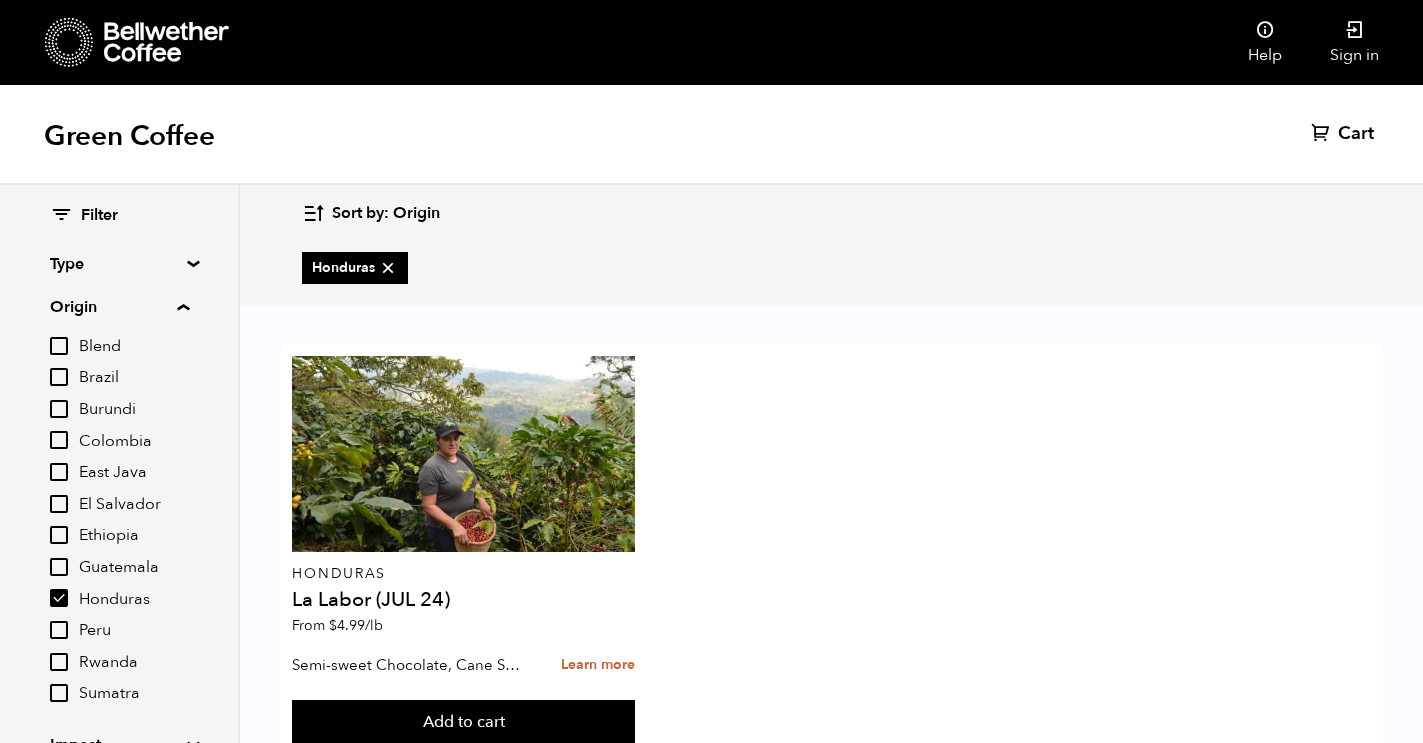 scroll, scrollTop: 65, scrollLeft: 0, axis: vertical 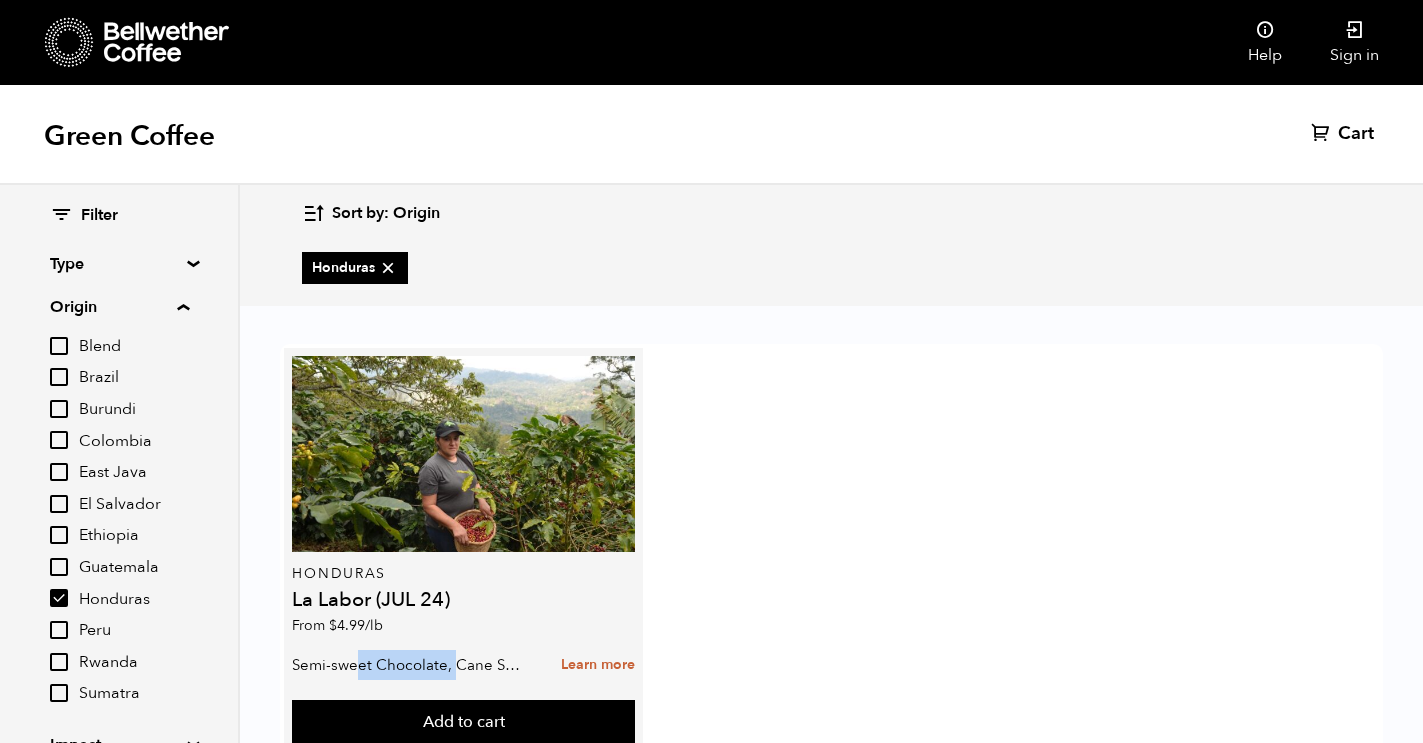 drag, startPoint x: 355, startPoint y: 599, endPoint x: 456, endPoint y: 597, distance: 101.0198 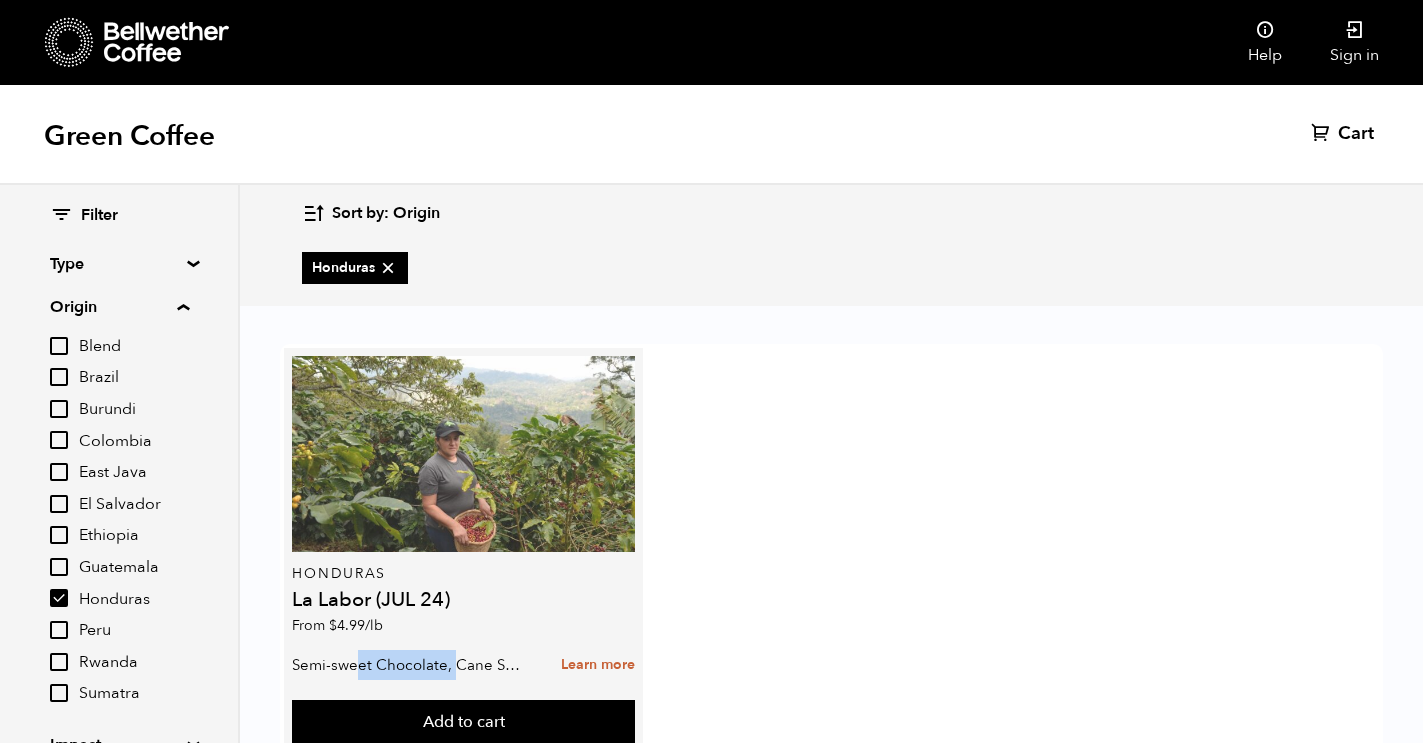 click at bounding box center [463, 454] 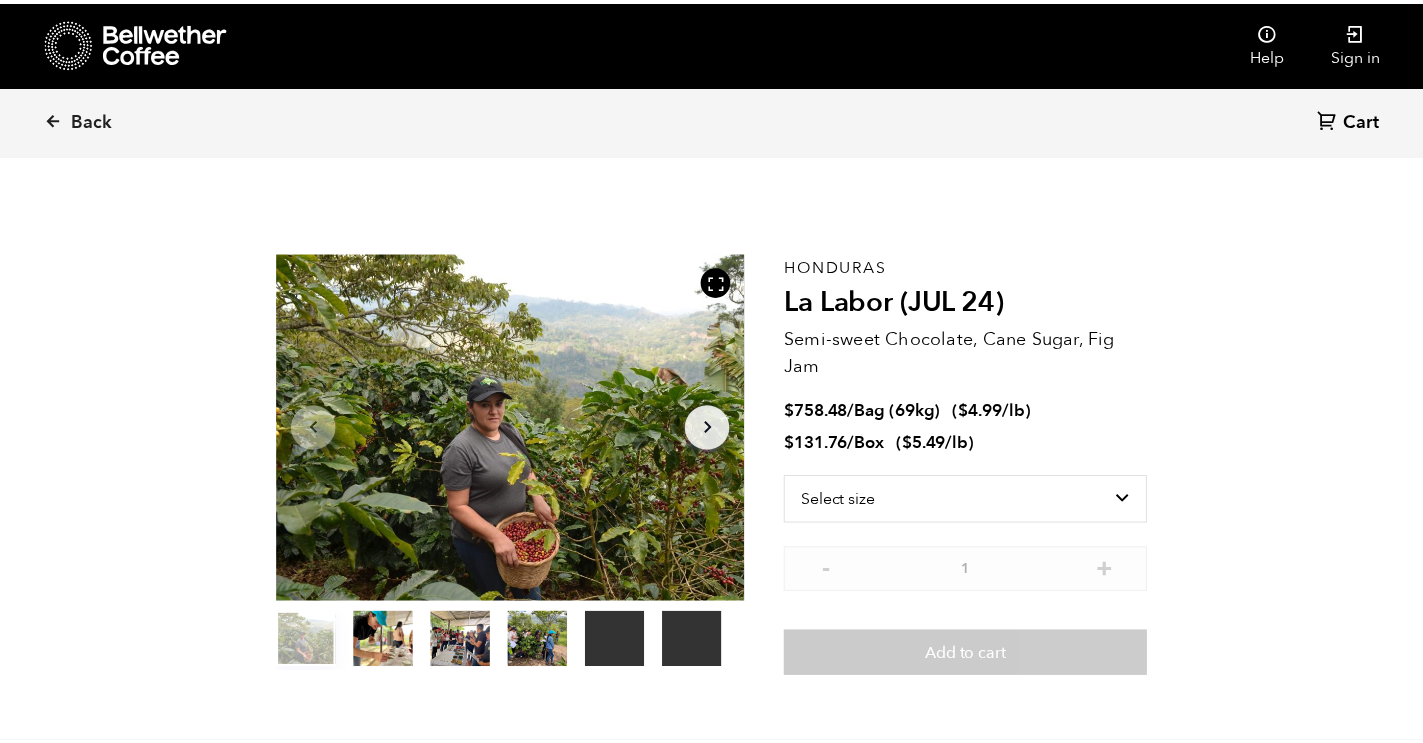scroll, scrollTop: 0, scrollLeft: 0, axis: both 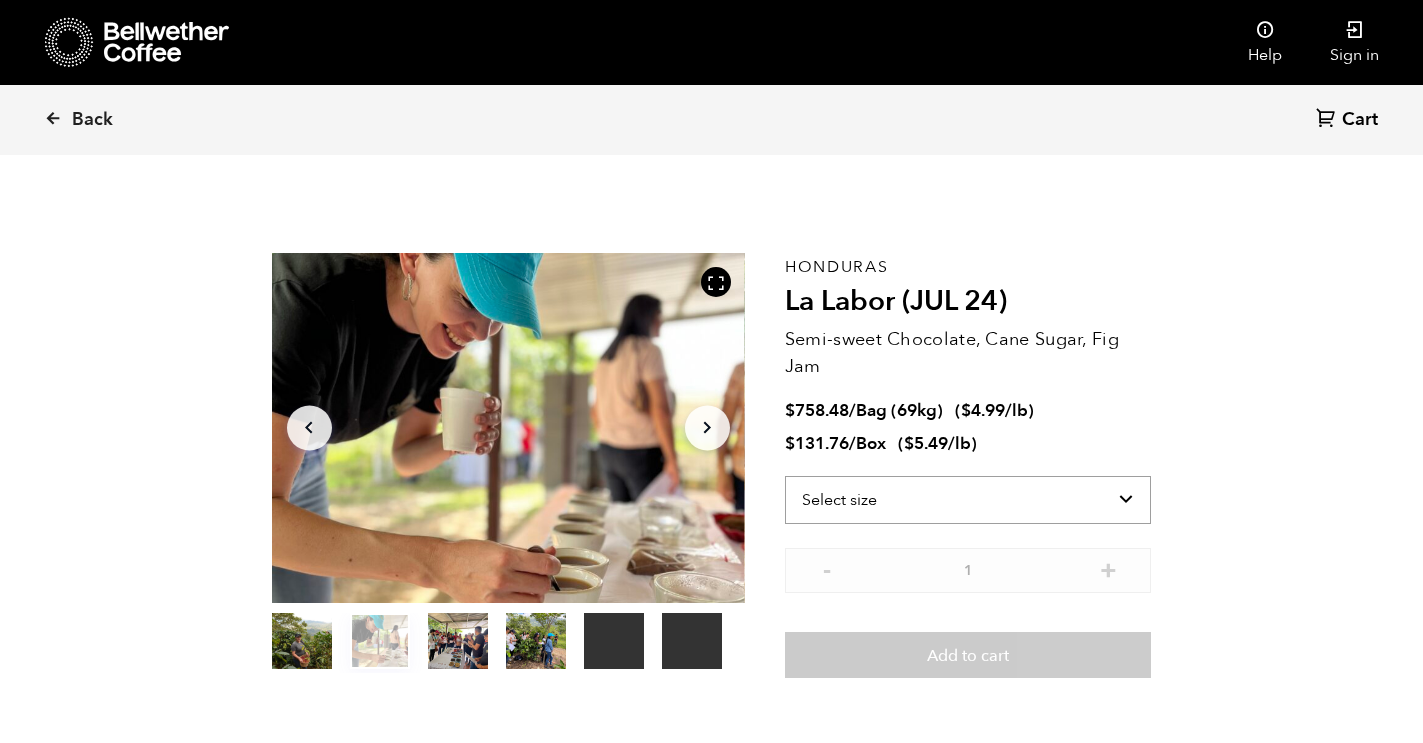 click on "Select size   Bag (69kg) (152 lbs) Box (24 lbs)" at bounding box center (968, 500) 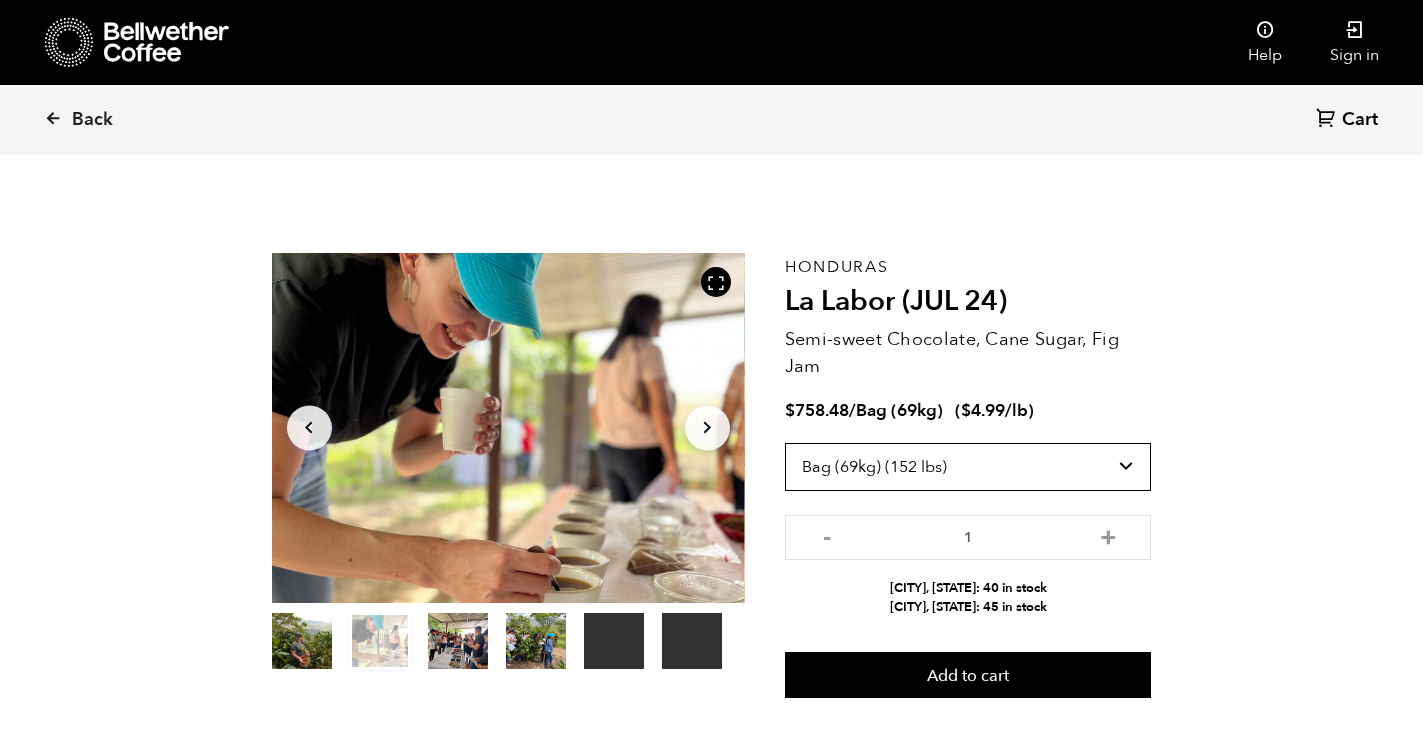 scroll, scrollTop: 186, scrollLeft: 0, axis: vertical 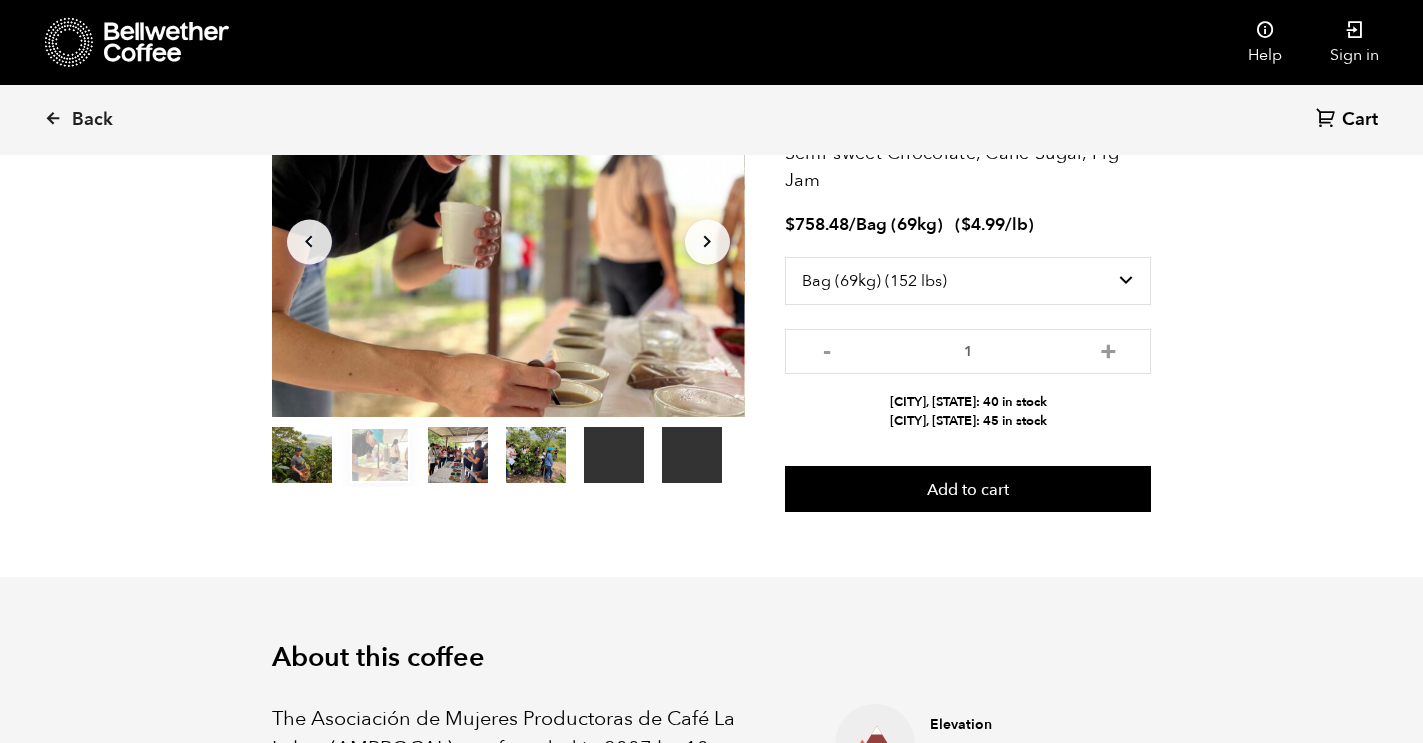 click on "item 2" at bounding box center [458, 459] 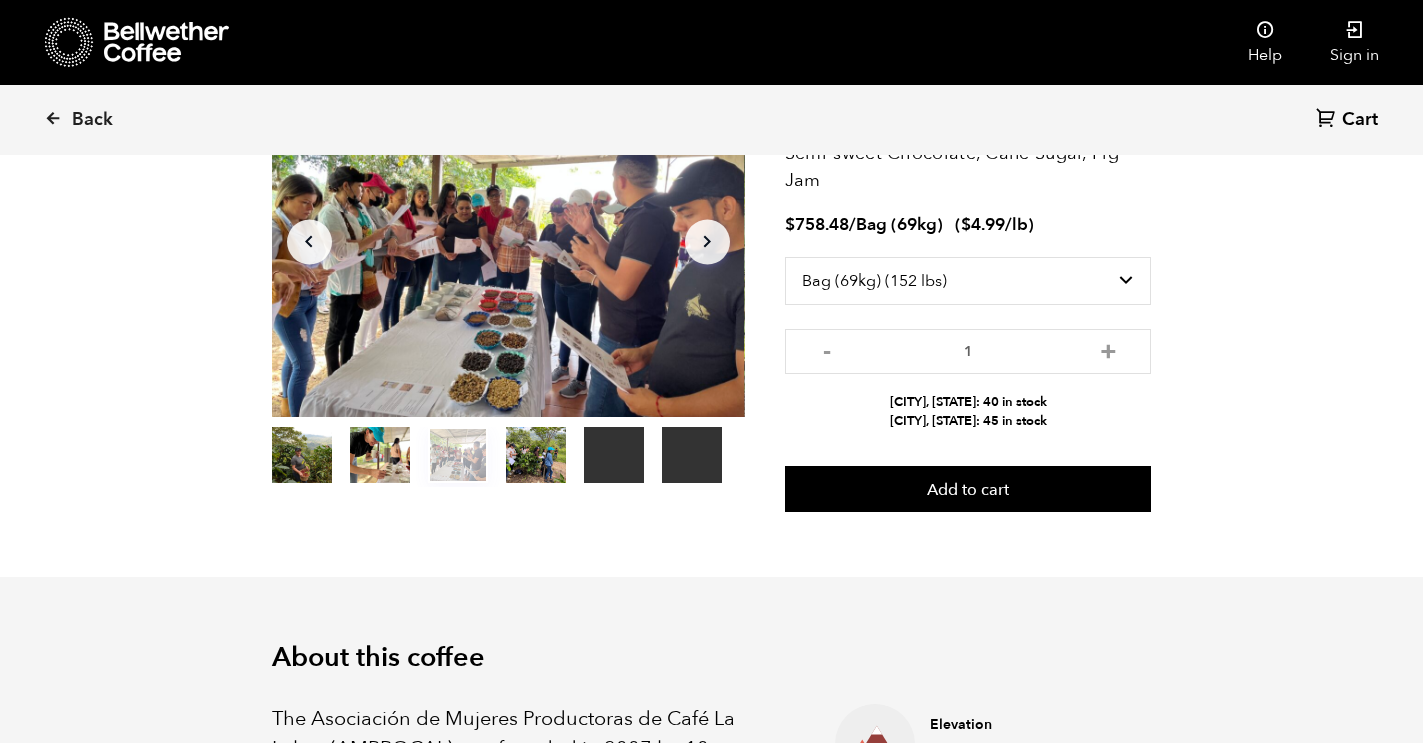 click on "item 3" at bounding box center [536, 459] 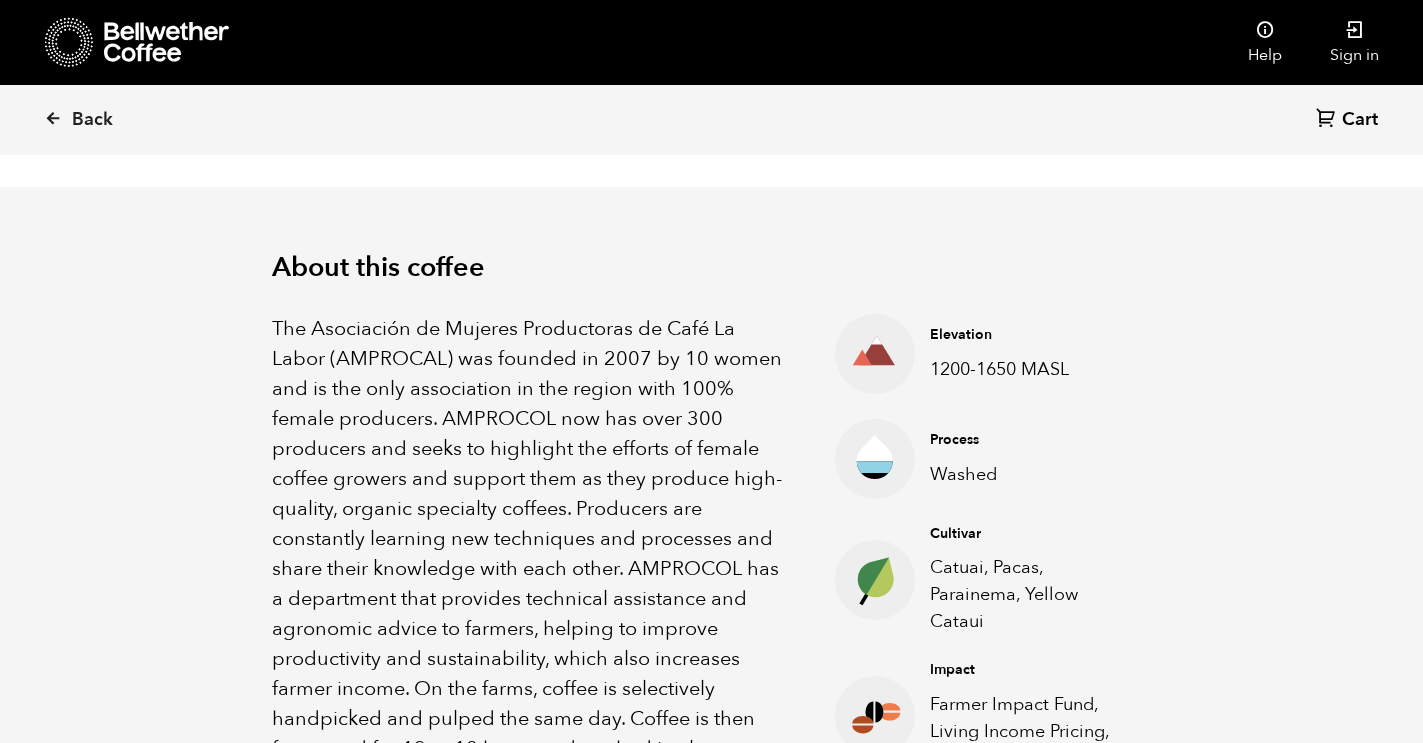 scroll, scrollTop: 551, scrollLeft: 0, axis: vertical 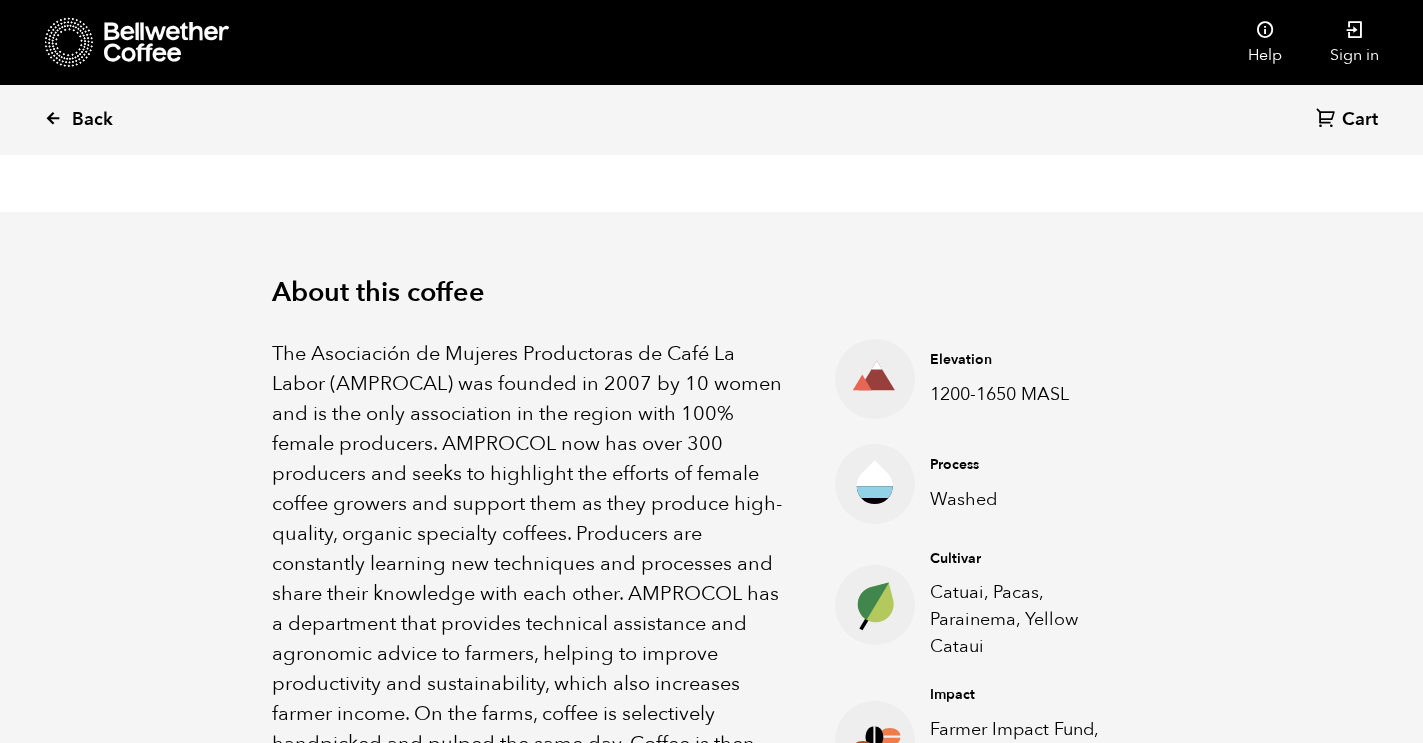 click at bounding box center [53, 118] 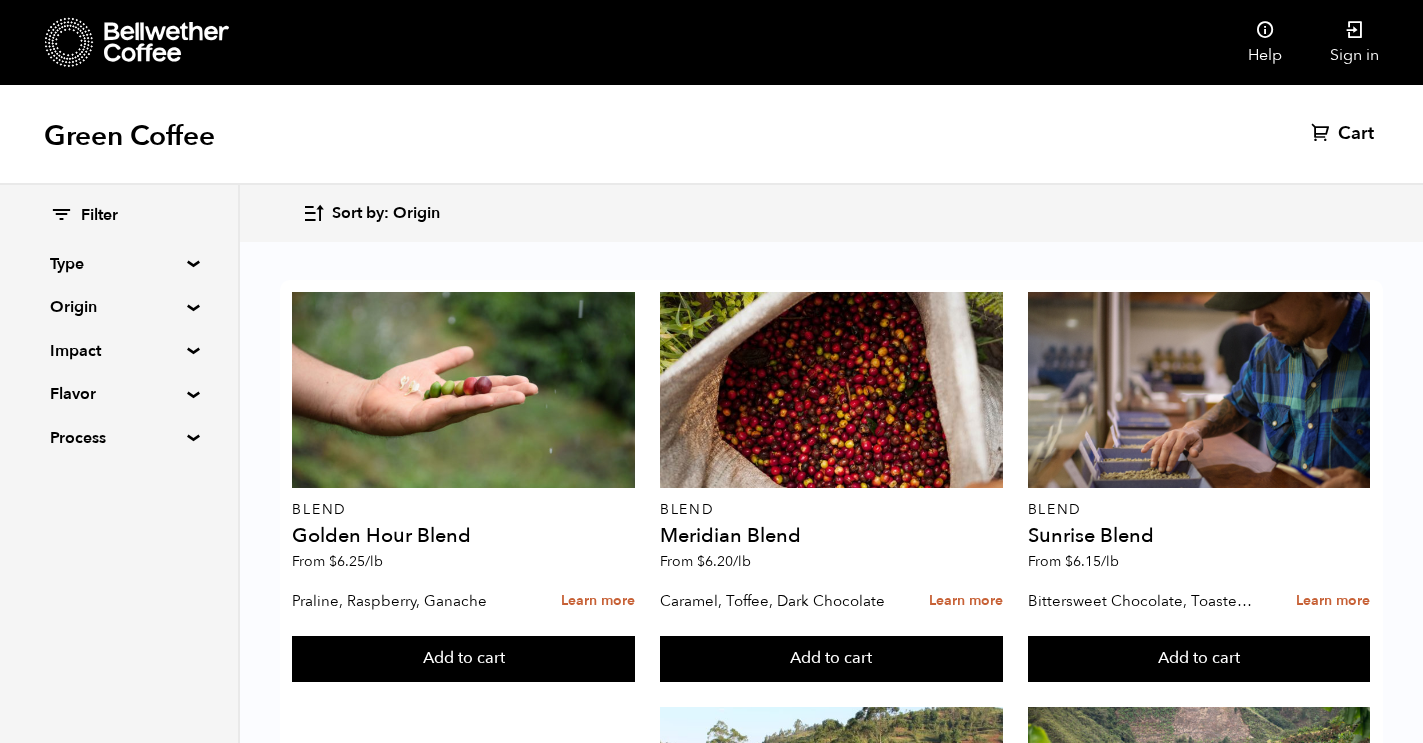 scroll, scrollTop: 2482, scrollLeft: 0, axis: vertical 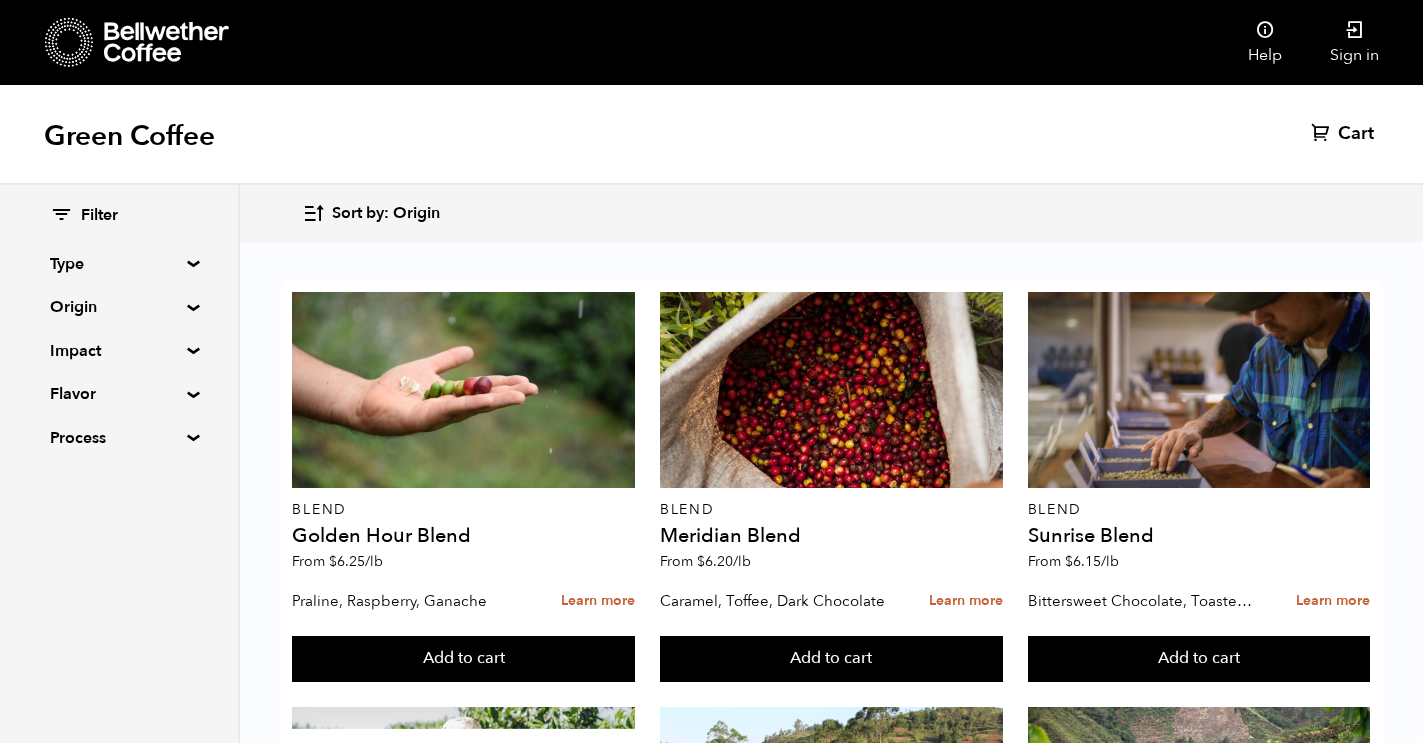 click on "Vanilla, Dried Apricot, Pipe Tobacco" at bounding box center (408, 3088) 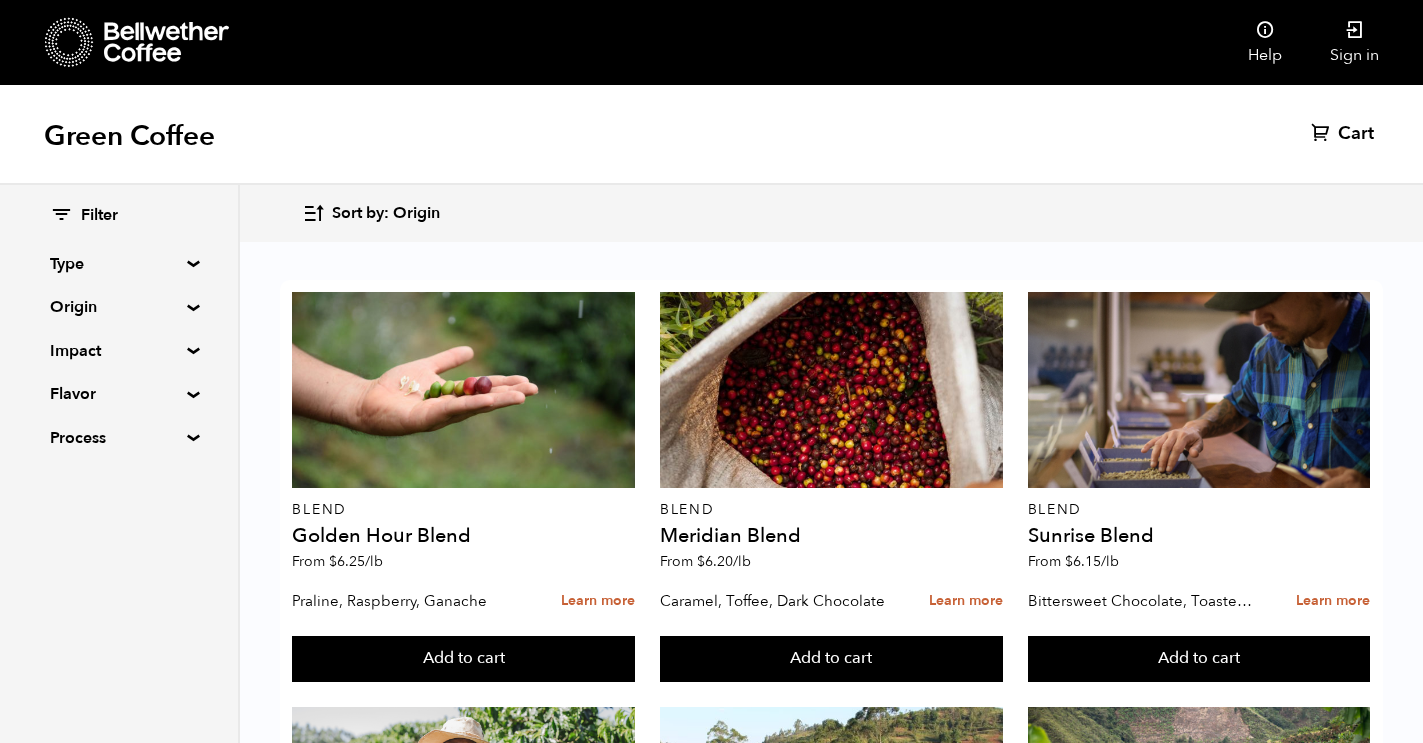 click at bounding box center [463, 2877] 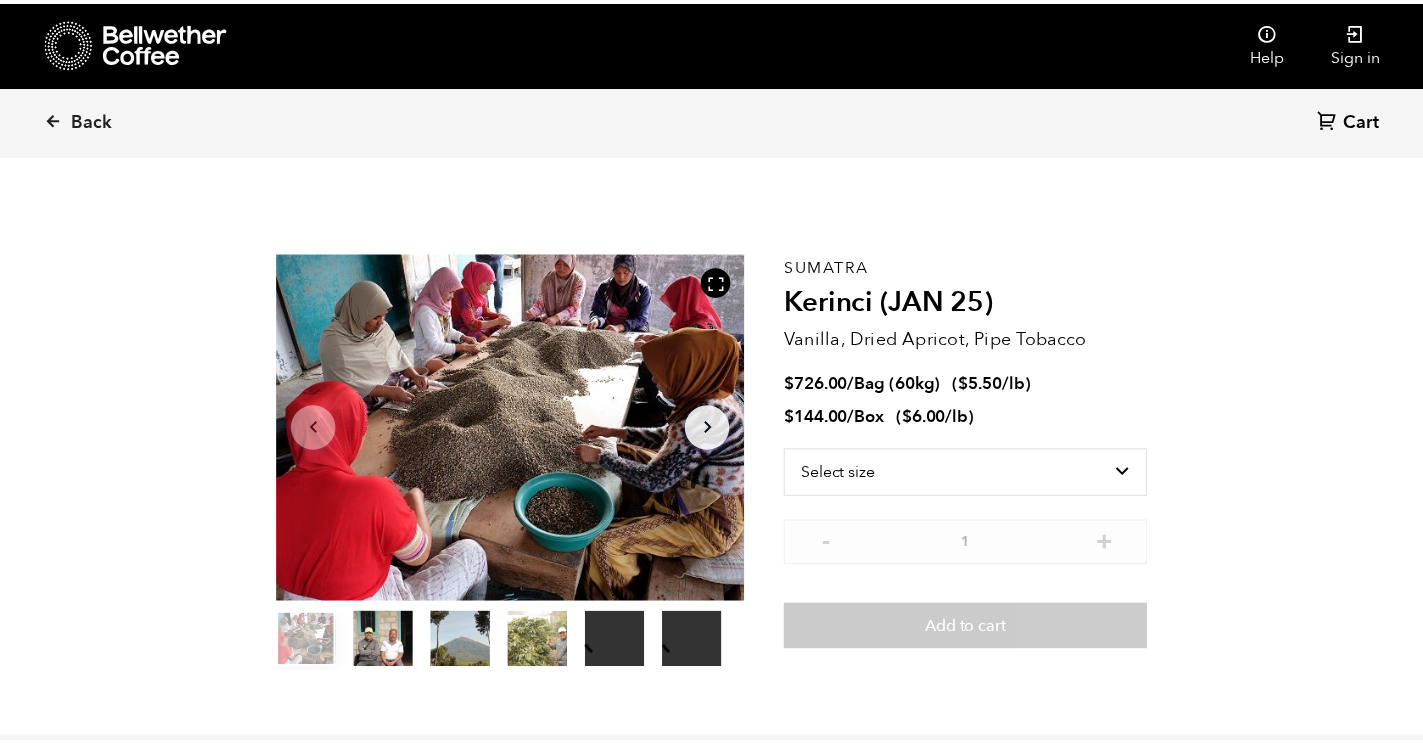 scroll, scrollTop: 0, scrollLeft: 0, axis: both 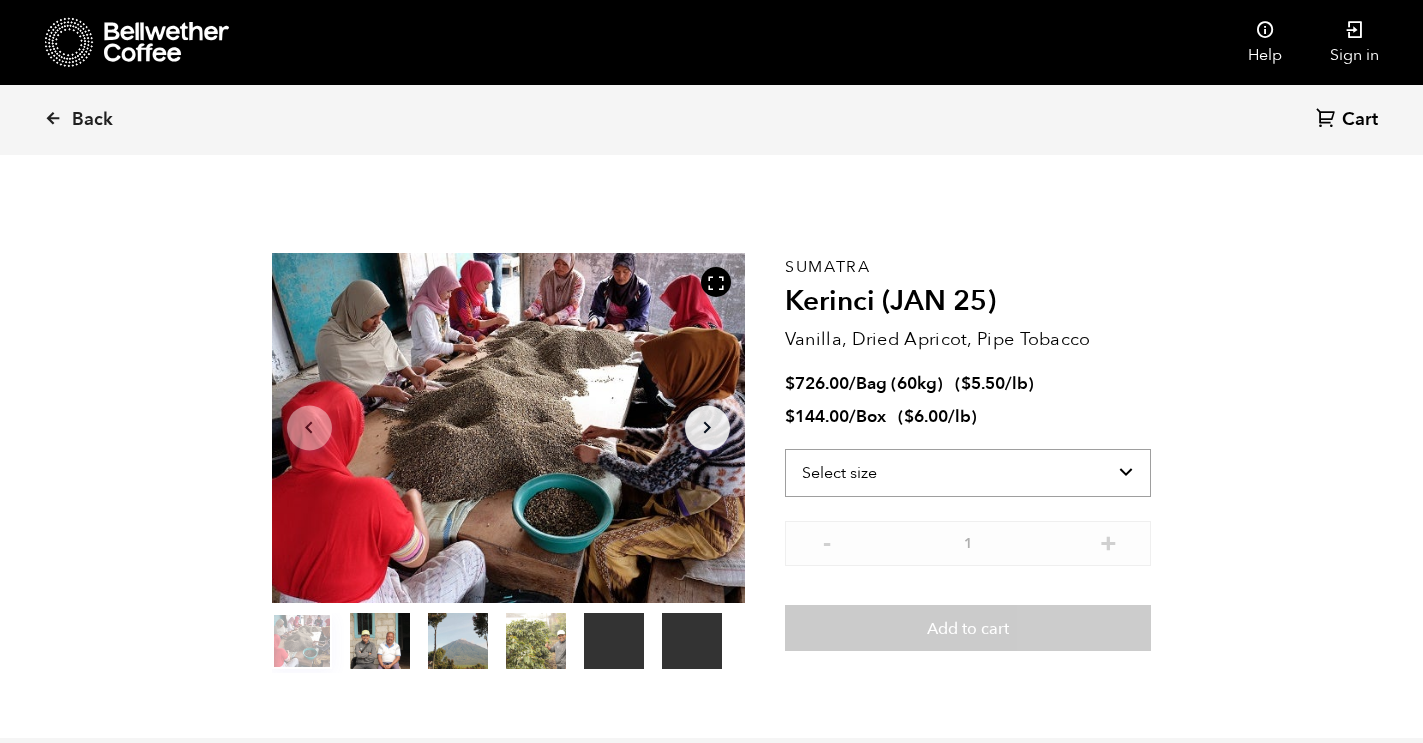 click on "Select size   Bag (60kg) (132 lbs) Box (24 lbs)" at bounding box center (968, 473) 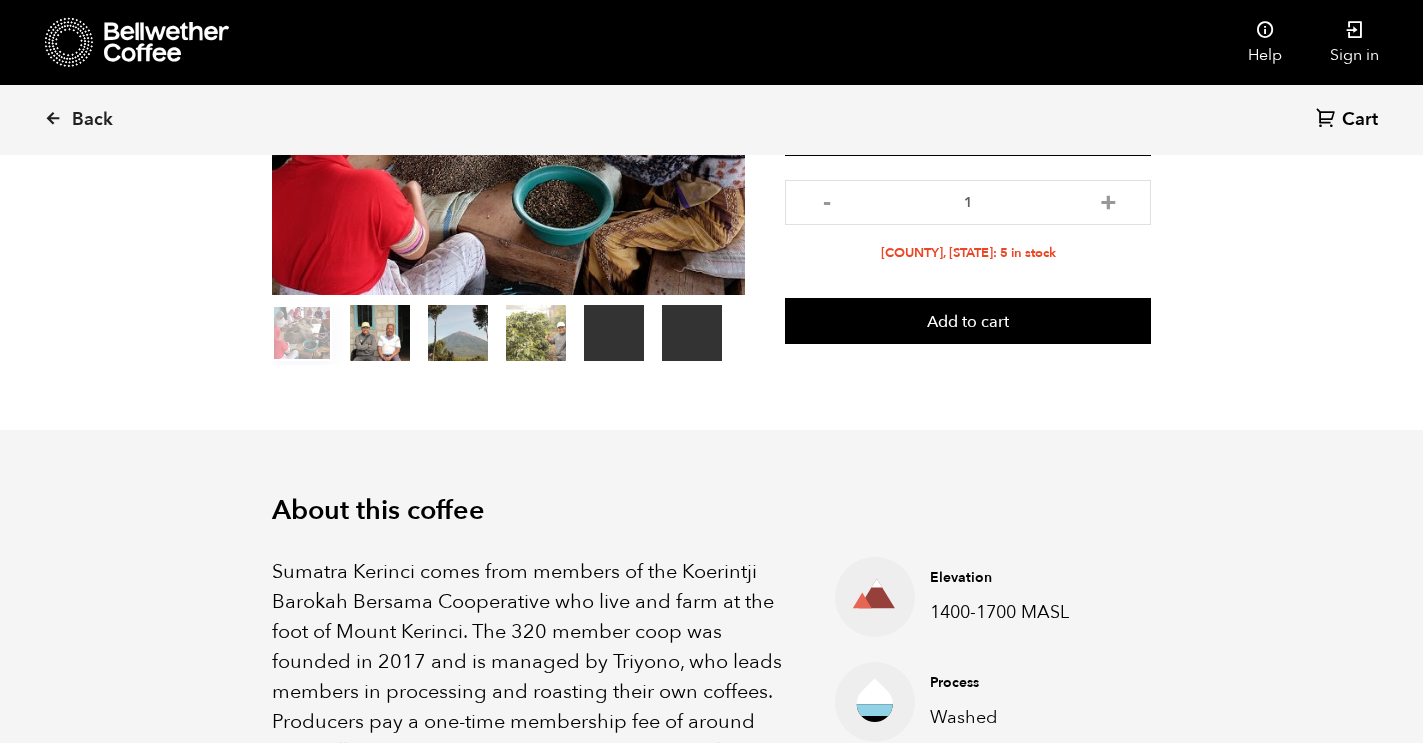 scroll, scrollTop: 0, scrollLeft: 0, axis: both 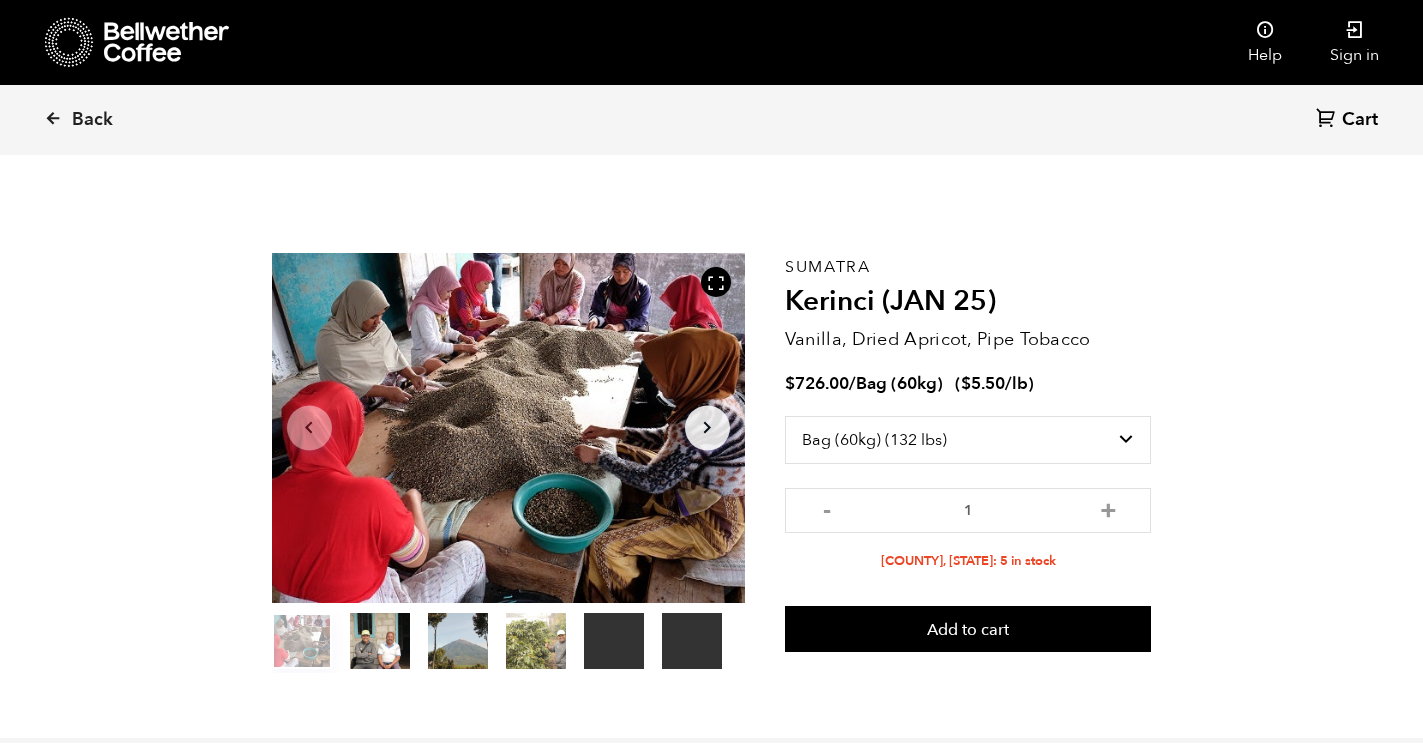 click on "item 2" at bounding box center (458, 645) 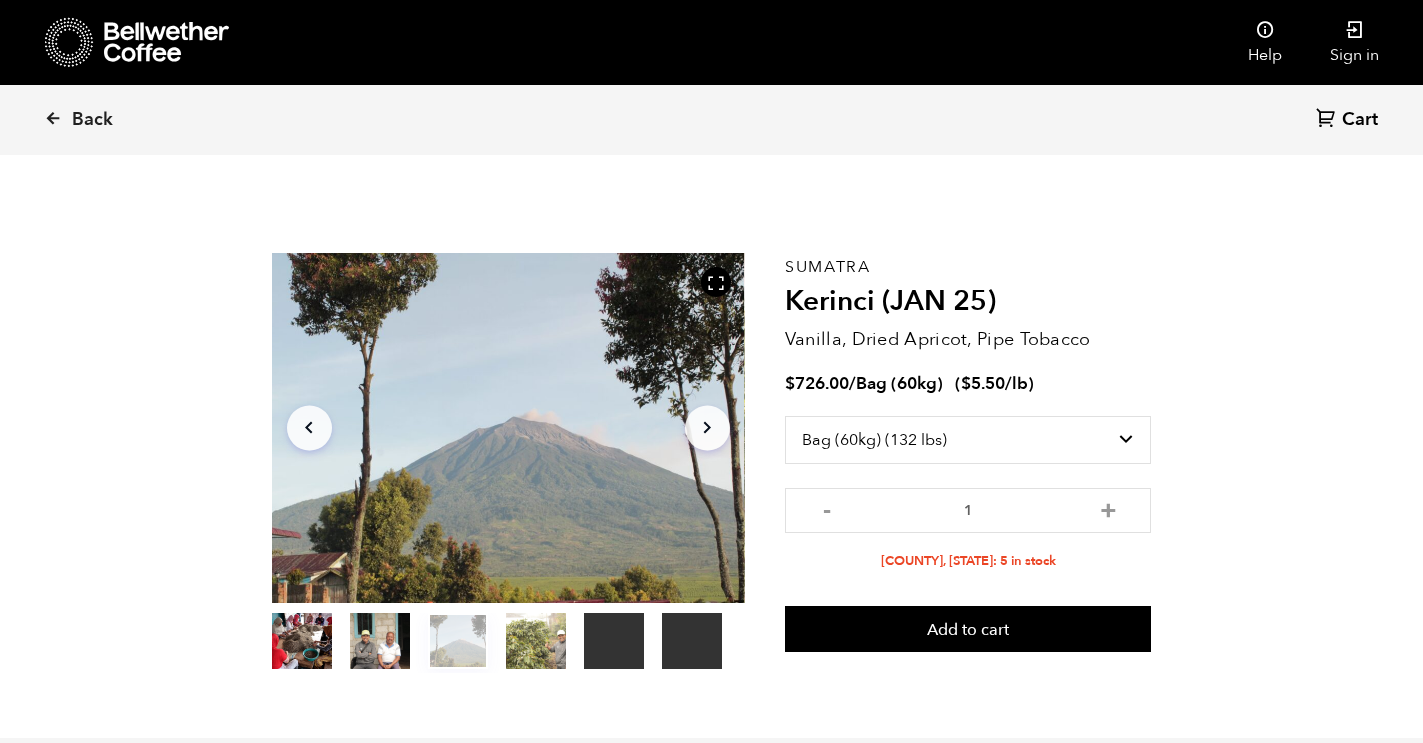 click on "item 0 item 1 item 2 item 3 item 4 item 5" at bounding box center [497, 645] 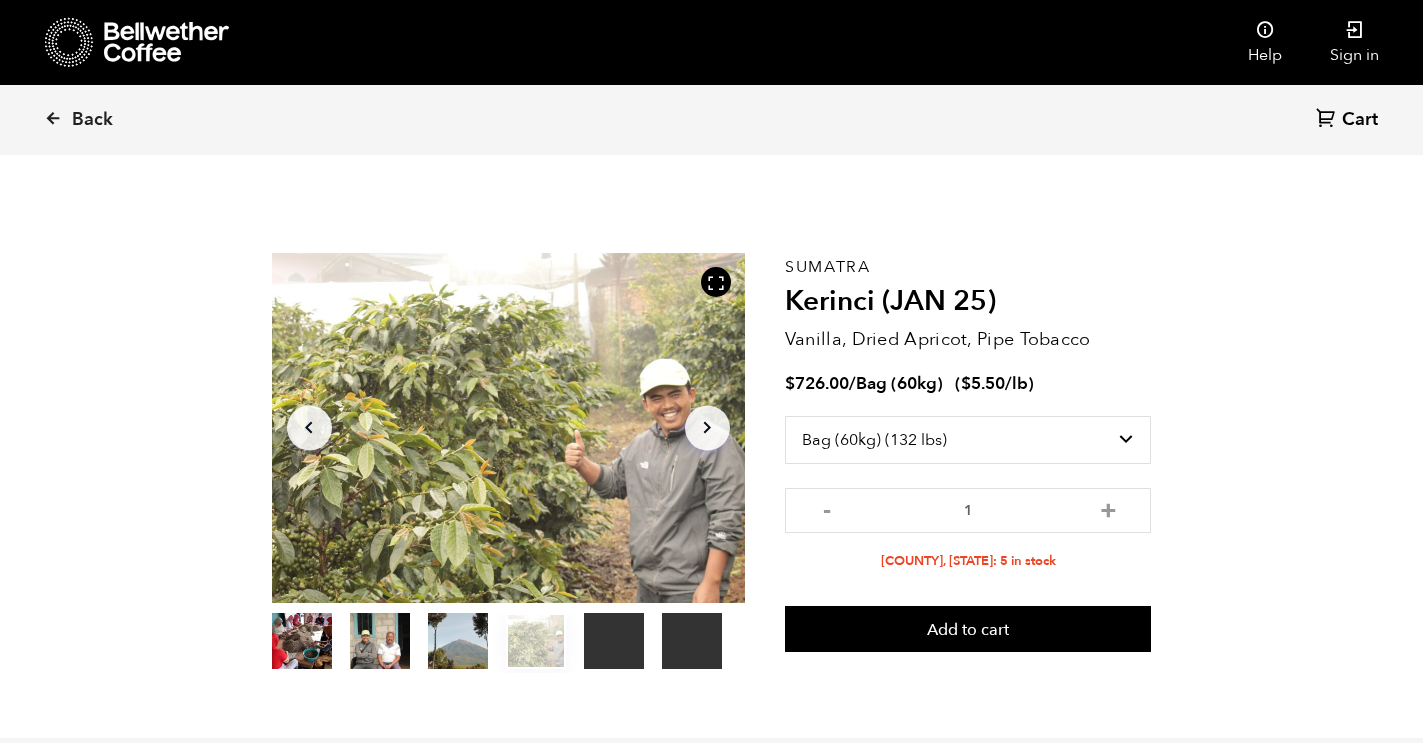 click on "item 0 item 1 item 2 item 3 item 4 item 5" at bounding box center [497, 645] 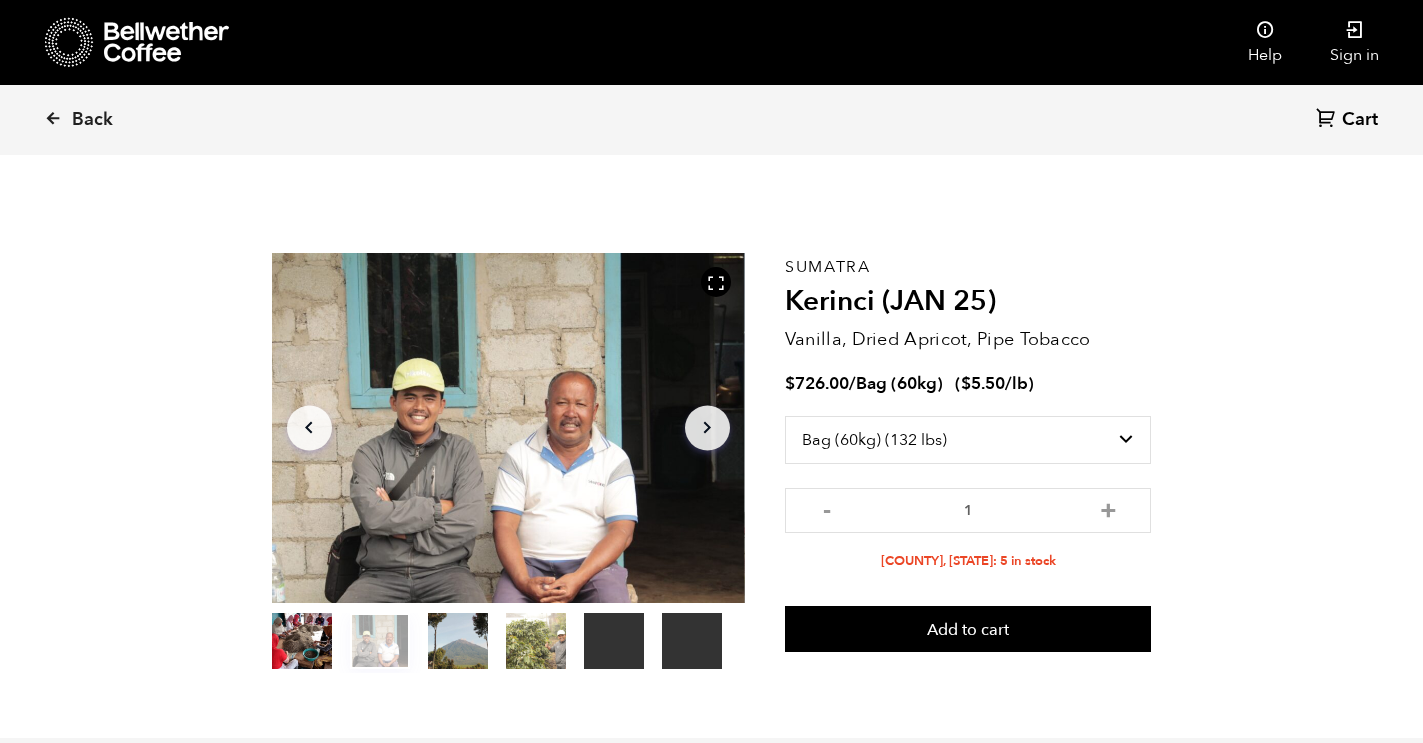 click on "item 0" at bounding box center [302, 645] 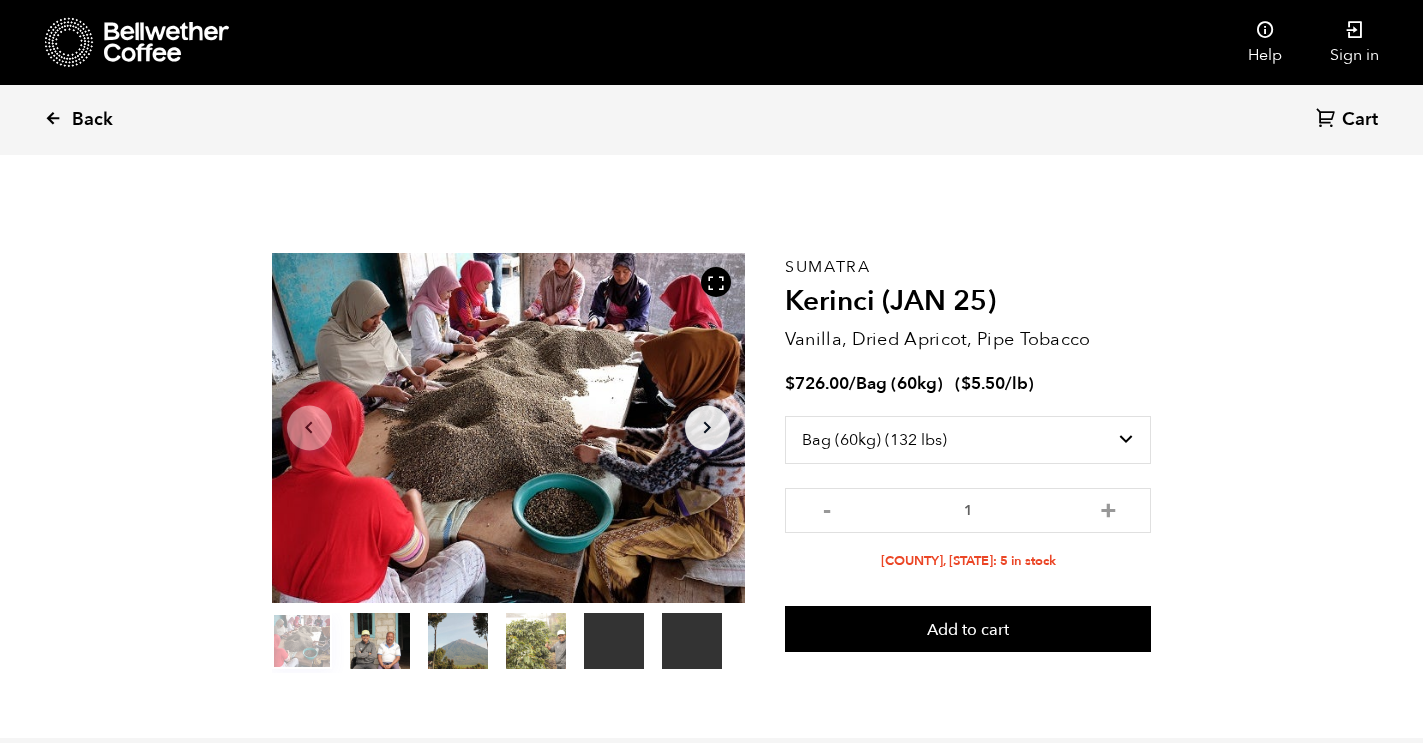 click on "Back" at bounding box center (106, 120) 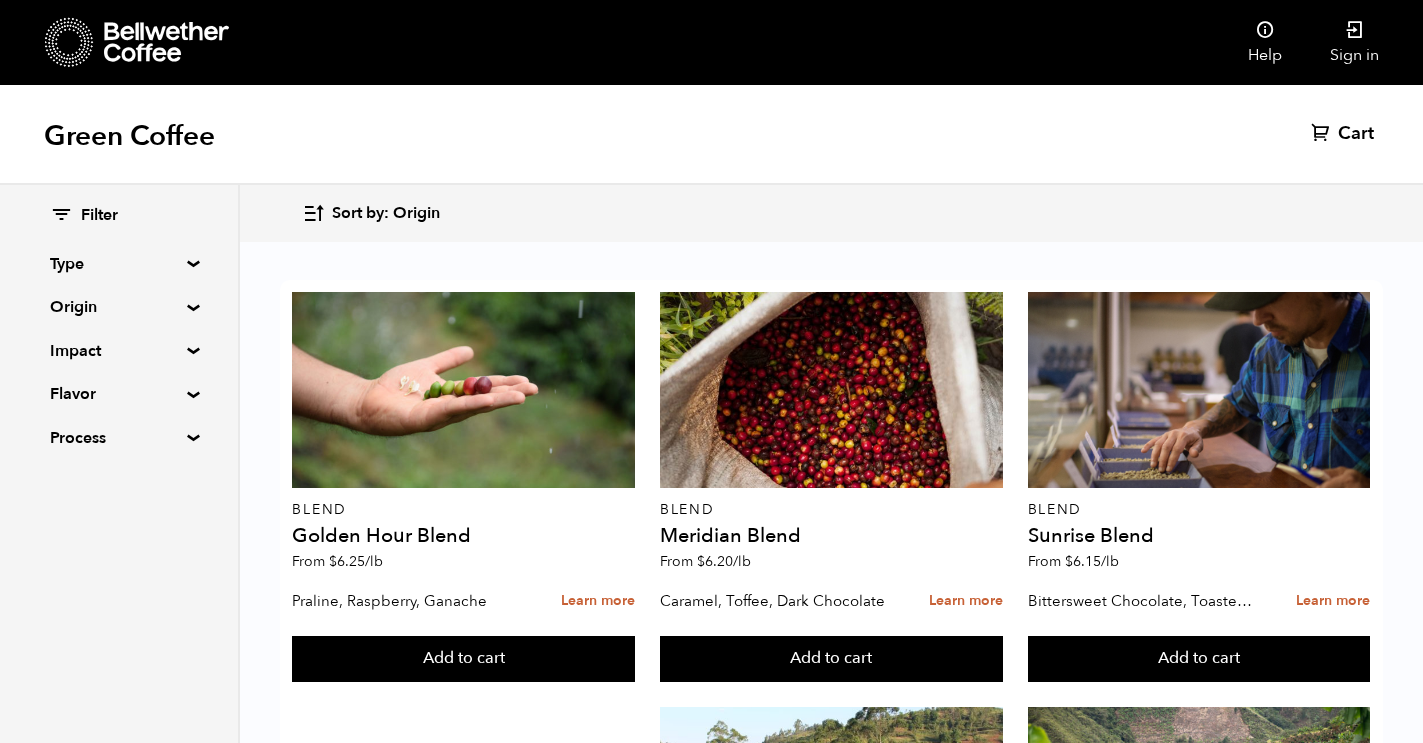 scroll, scrollTop: 1895, scrollLeft: 0, axis: vertical 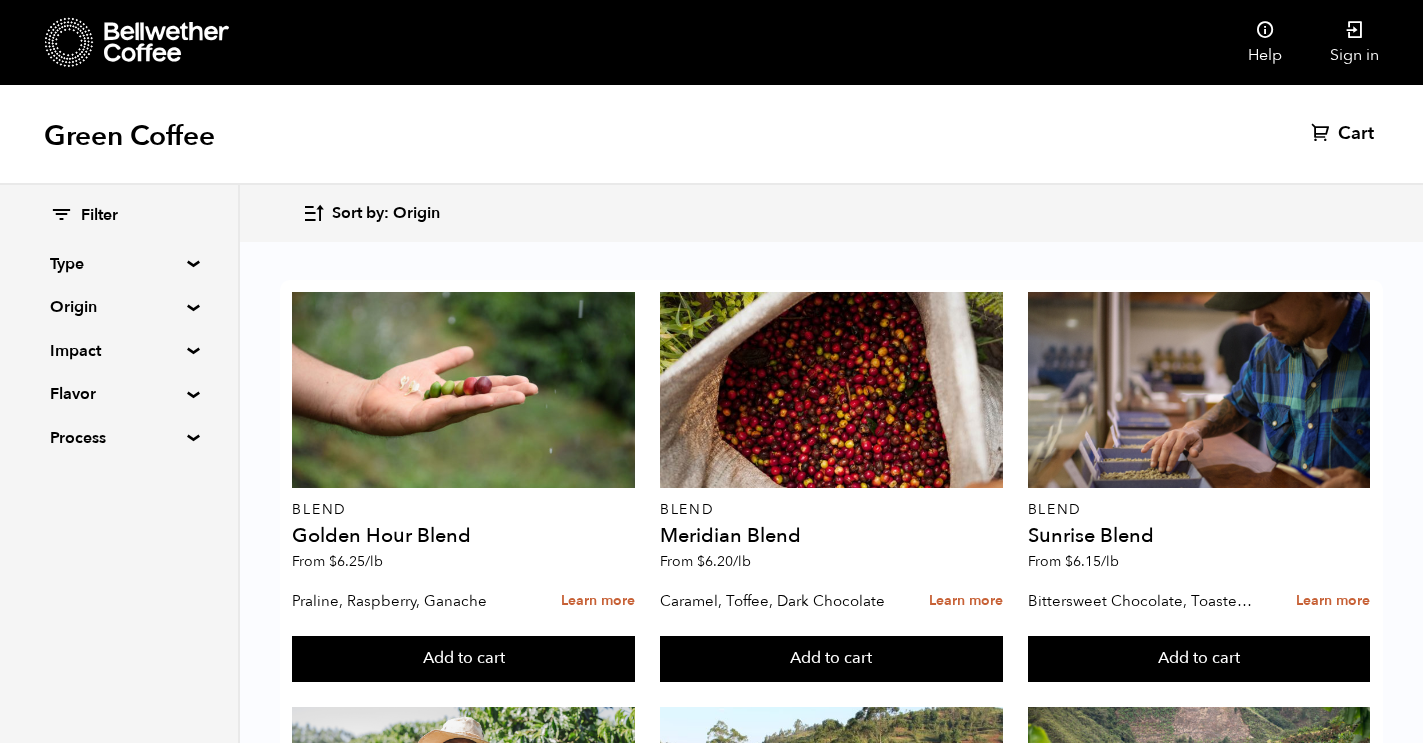 click on "Shanta Golba Natural (OCT 24)" at bounding box center (463, 2194) 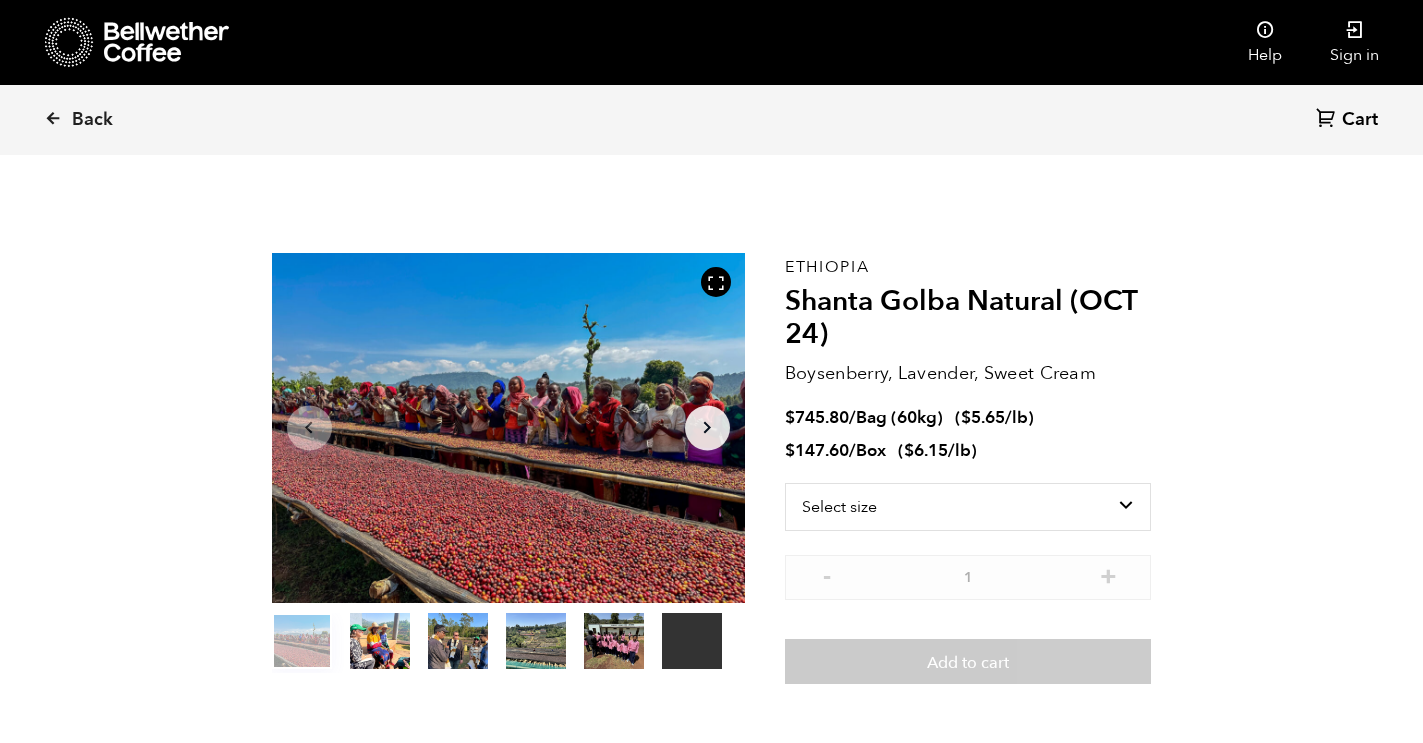 scroll, scrollTop: 0, scrollLeft: 0, axis: both 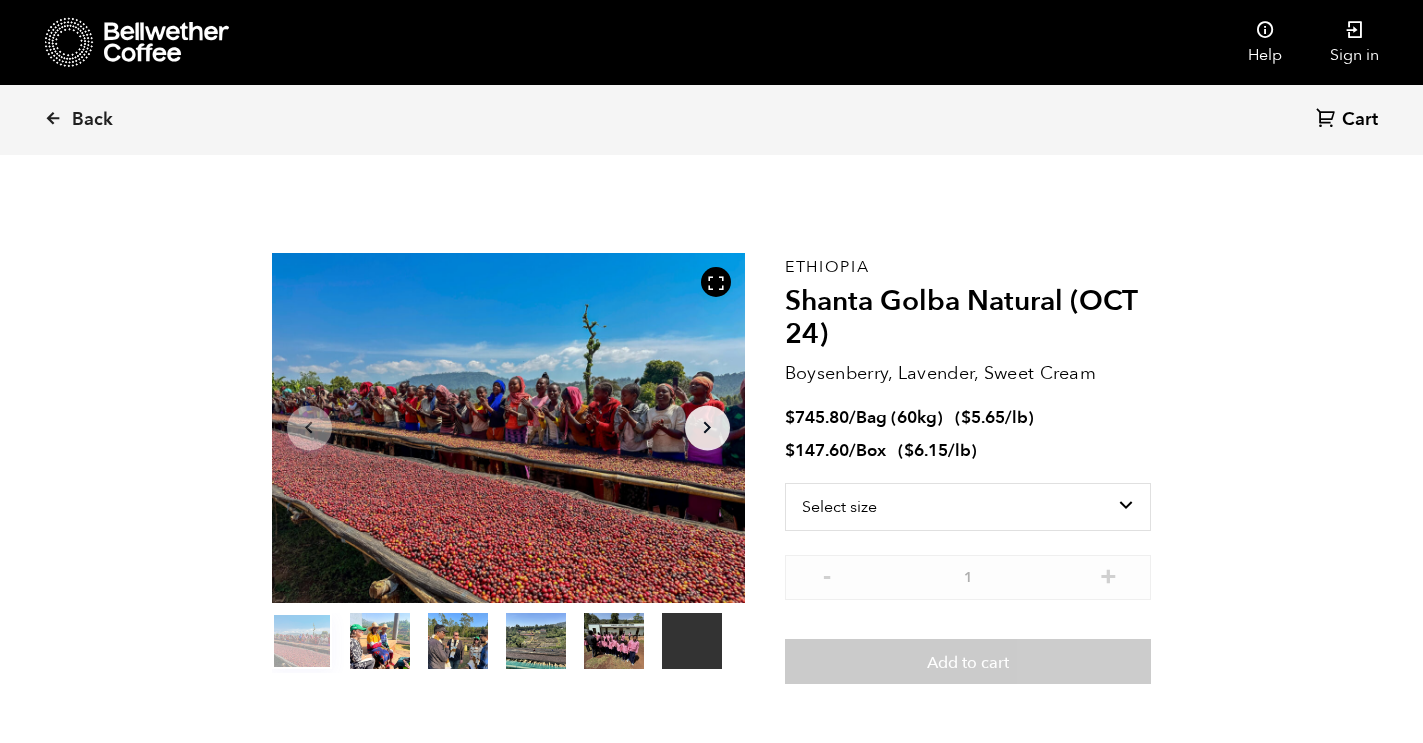 click at bounding box center [508, 428] 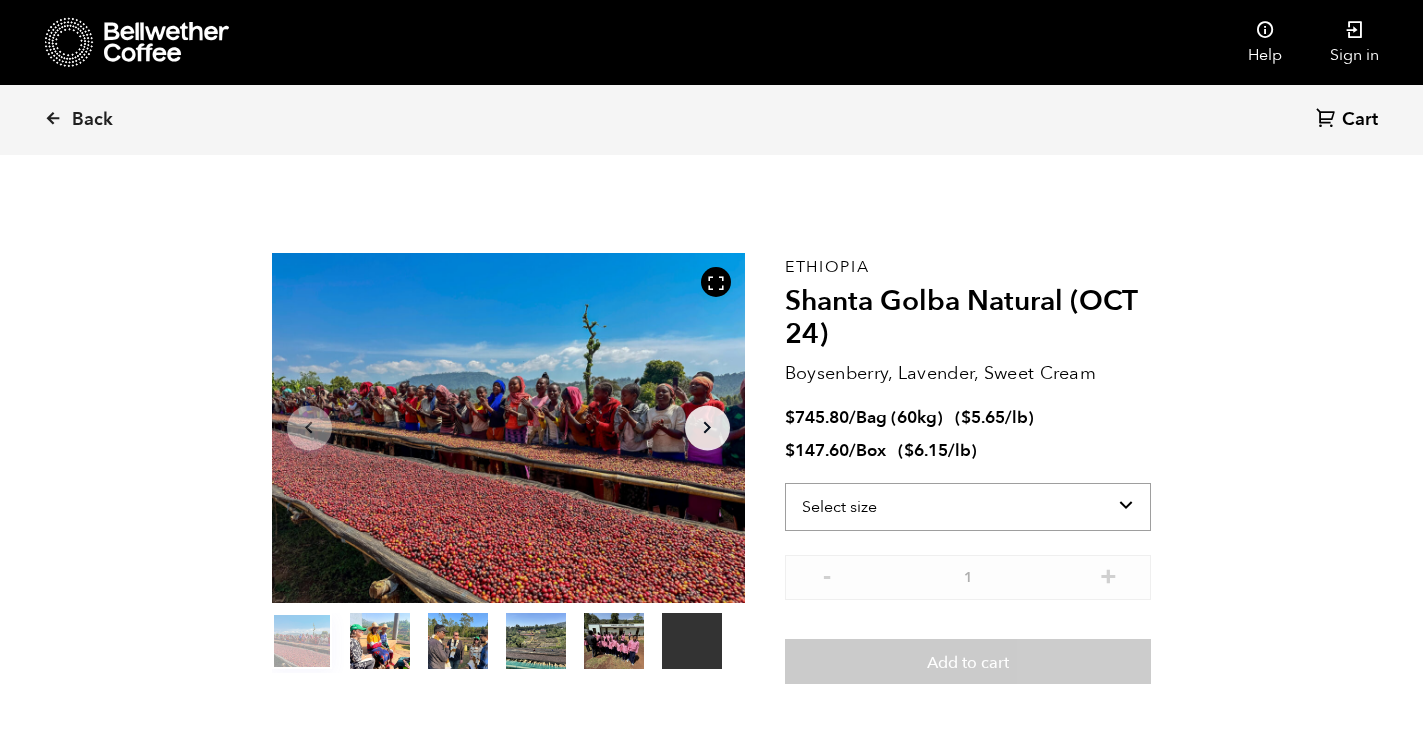 click on "Select size   Bag (60kg) (132 lbs) Box (24 lbs)" at bounding box center [968, 507] 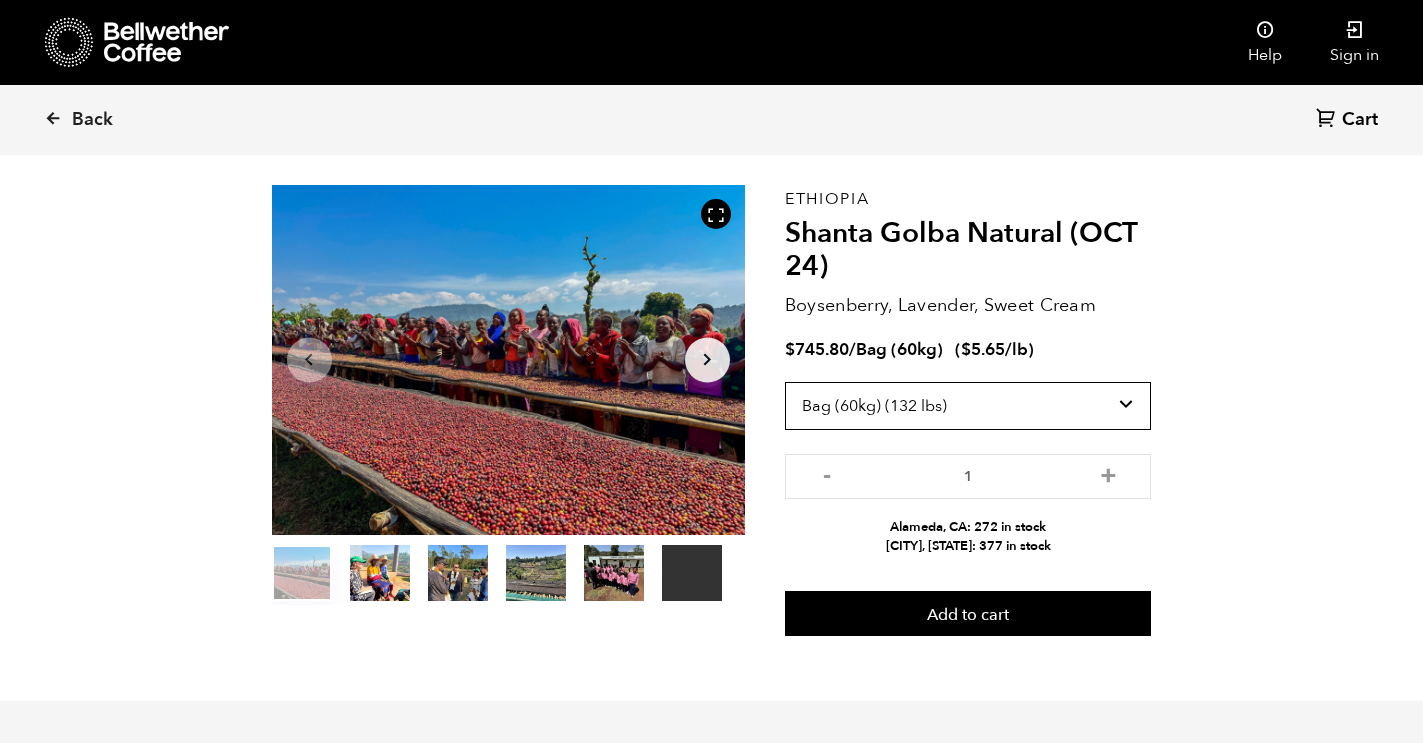scroll, scrollTop: 191, scrollLeft: 0, axis: vertical 